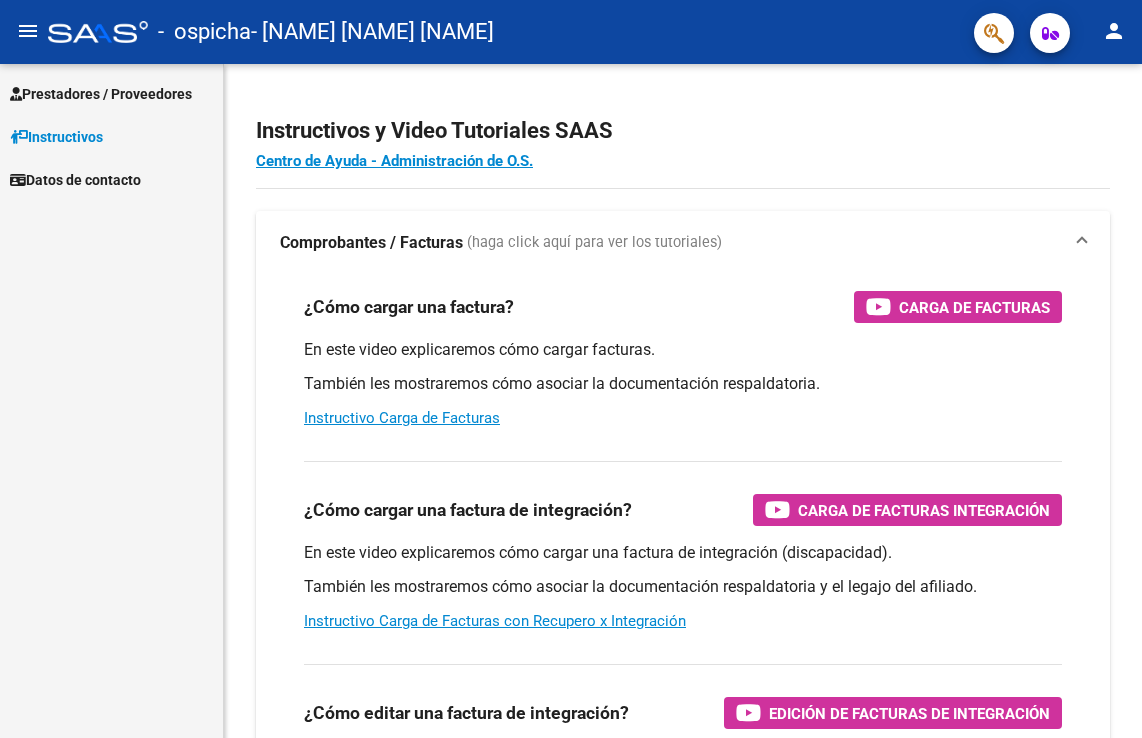 scroll, scrollTop: 0, scrollLeft: 0, axis: both 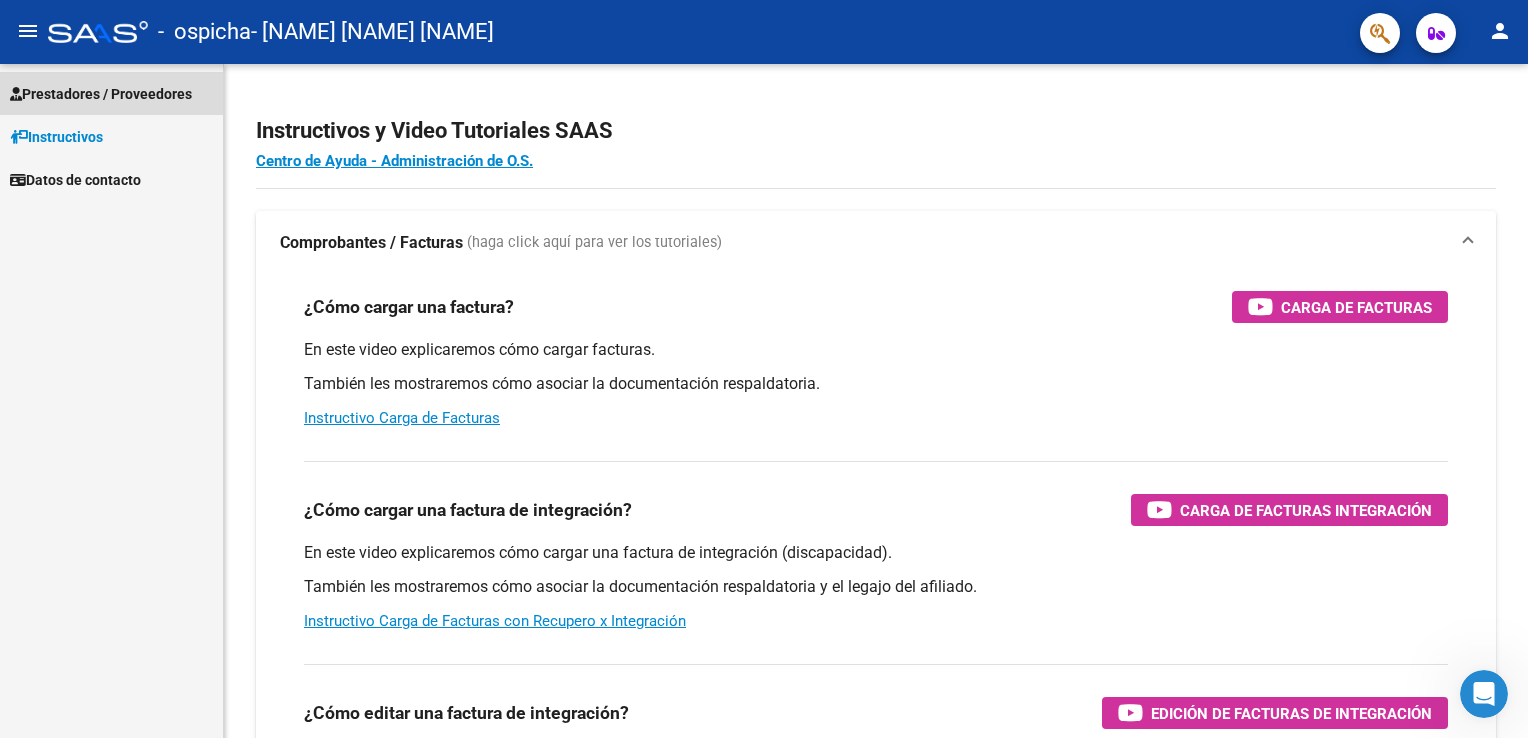 click on "Prestadores / Proveedores" at bounding box center [101, 94] 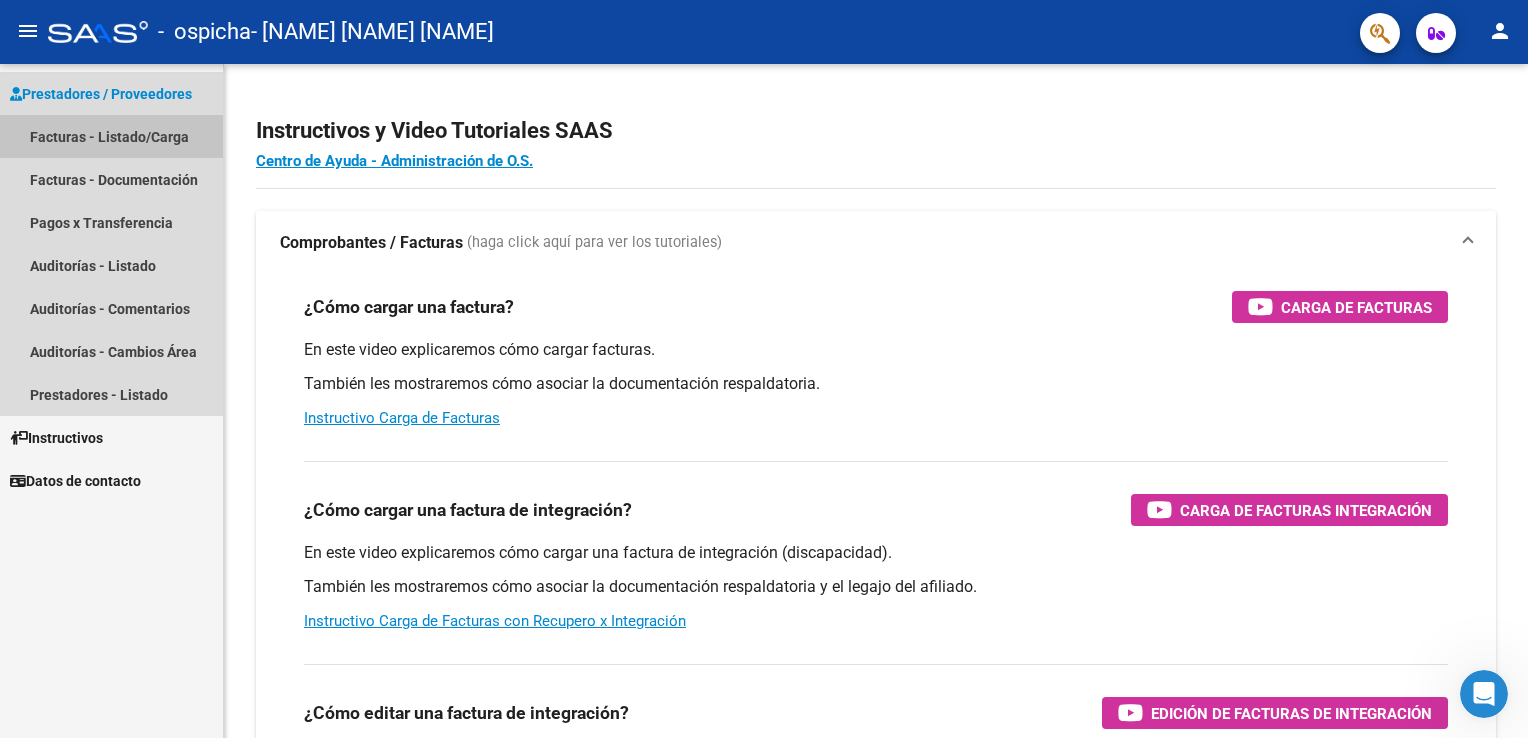 click on "Facturas - Listado/Carga" at bounding box center [111, 136] 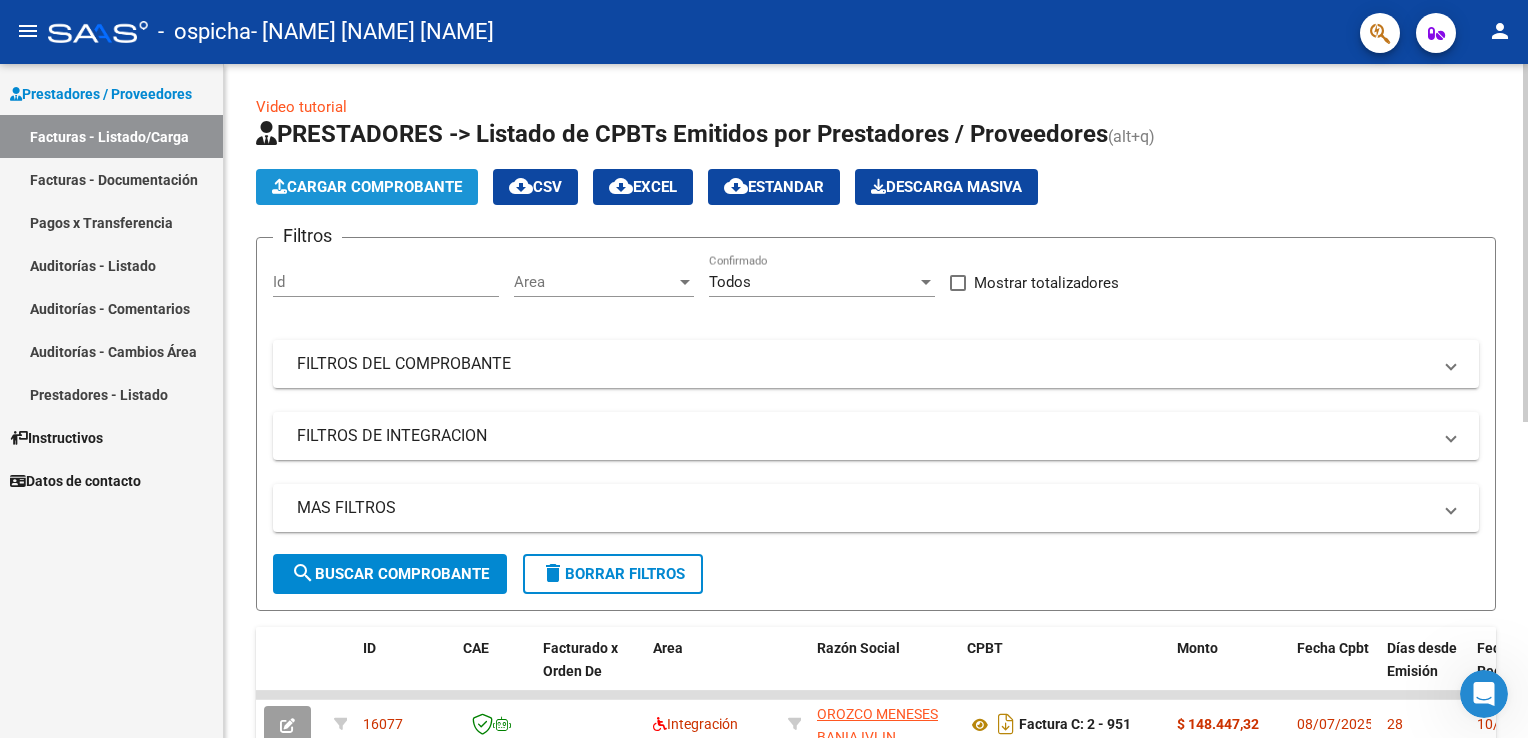 click on "Cargar Comprobante" 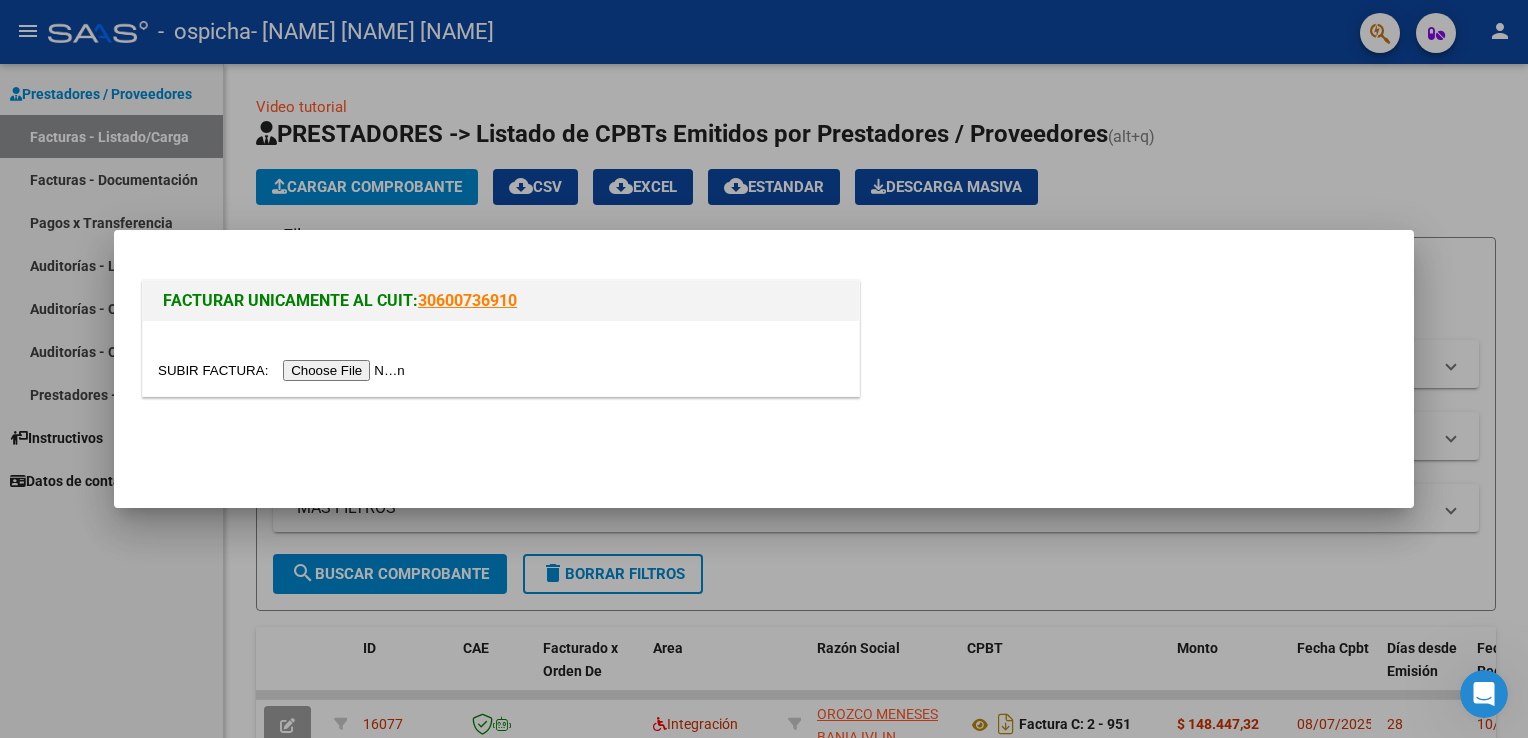 click at bounding box center (284, 370) 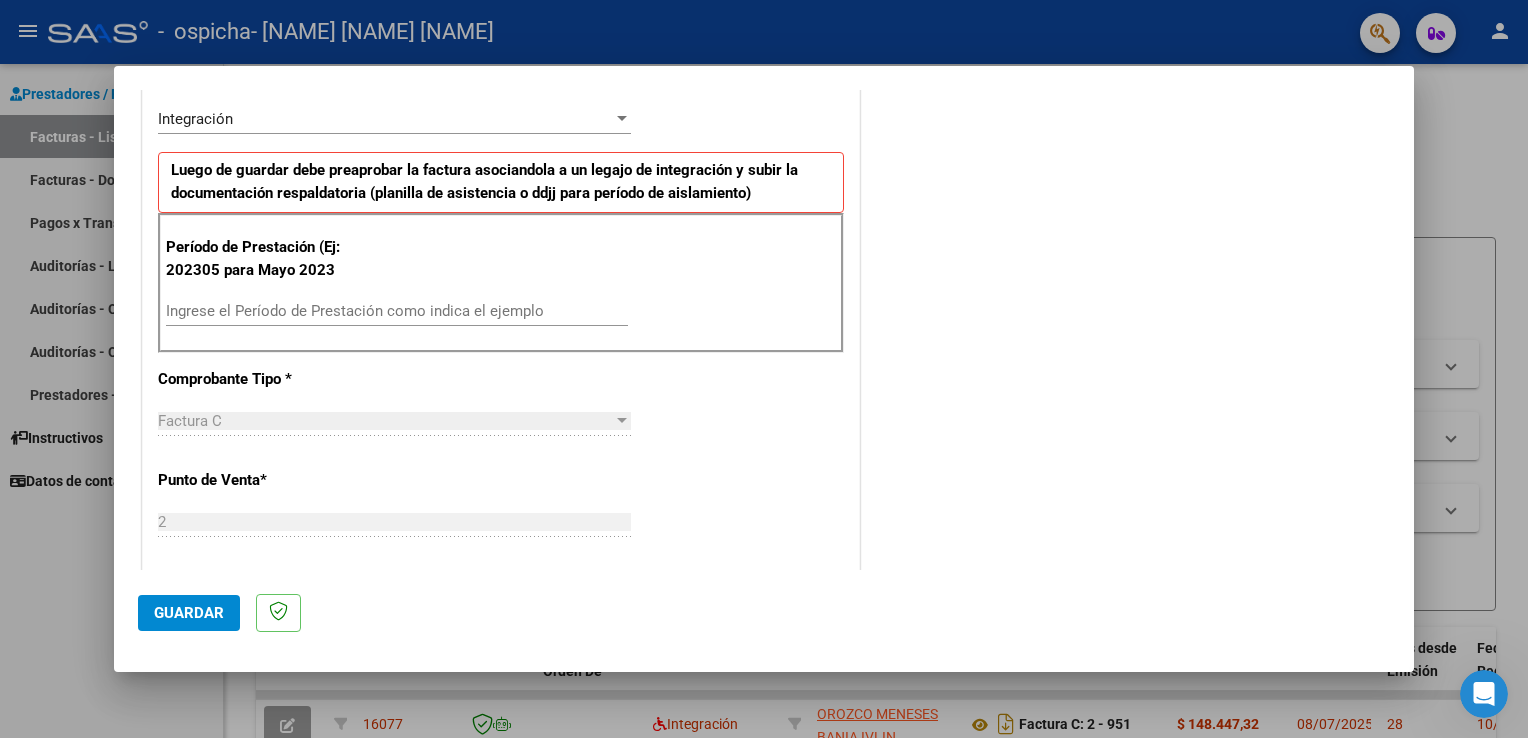 scroll, scrollTop: 484, scrollLeft: 0, axis: vertical 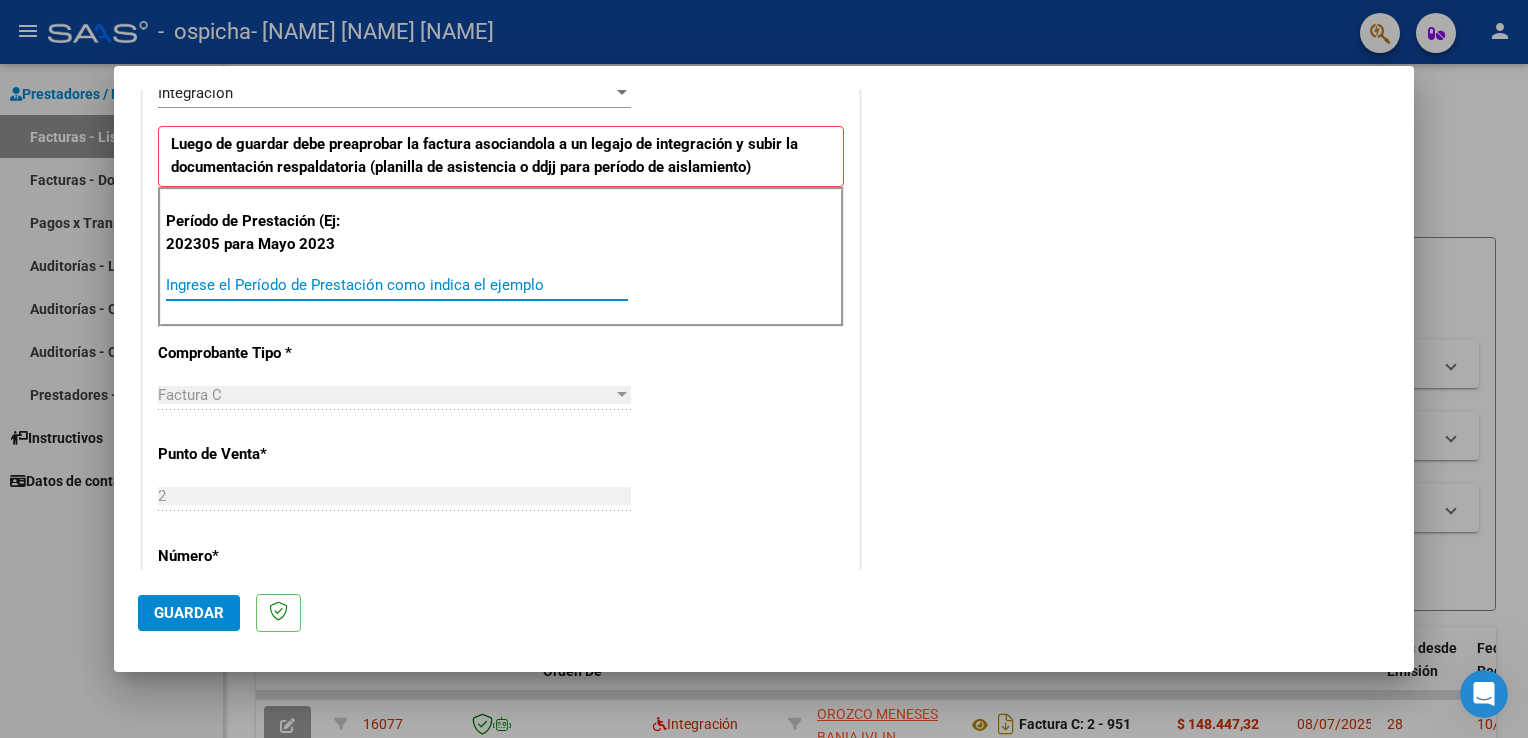 click on "Ingrese el Período de Prestación como indica el ejemplo" at bounding box center (397, 285) 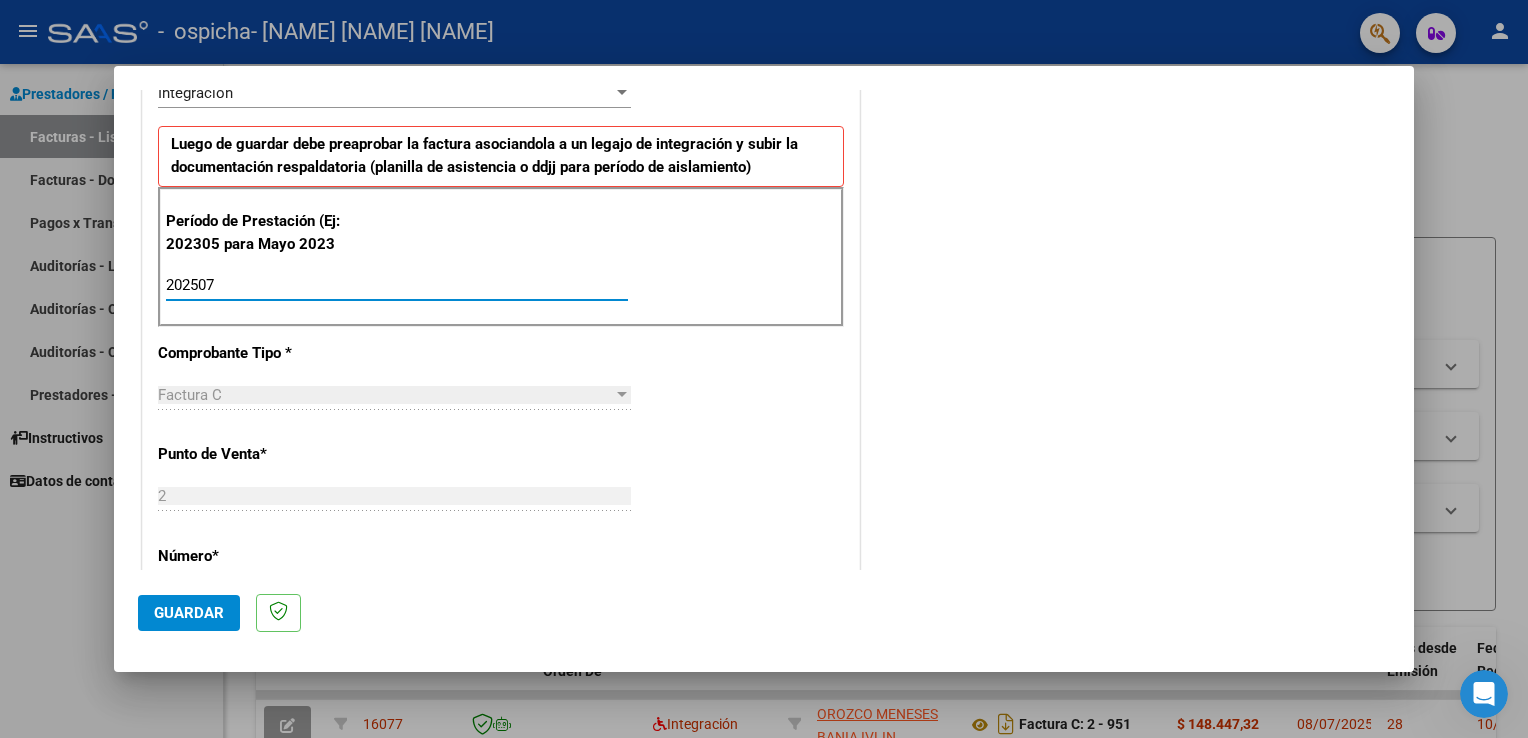 type on "202507" 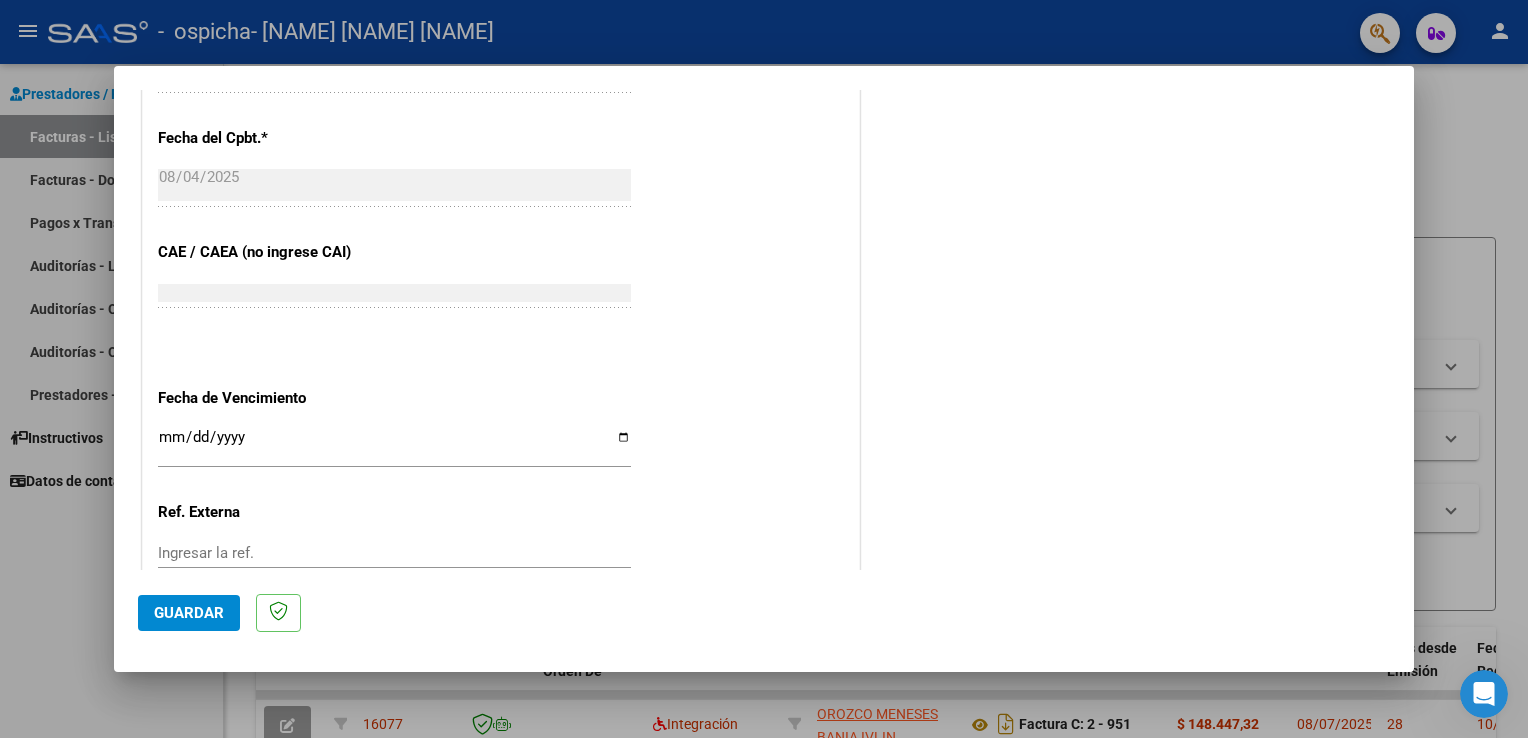 scroll, scrollTop: 1160, scrollLeft: 0, axis: vertical 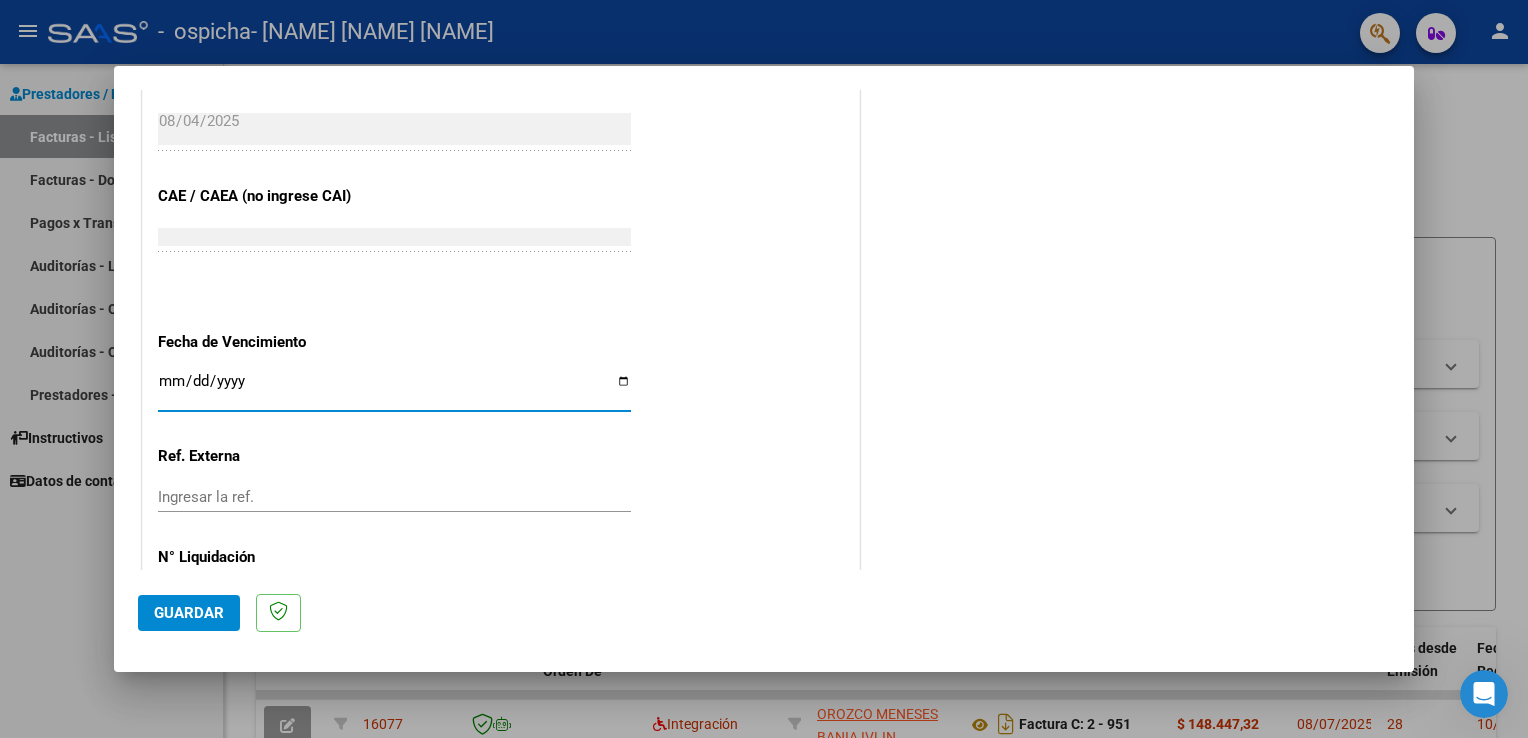 click on "Ingresar la fecha" at bounding box center [394, 389] 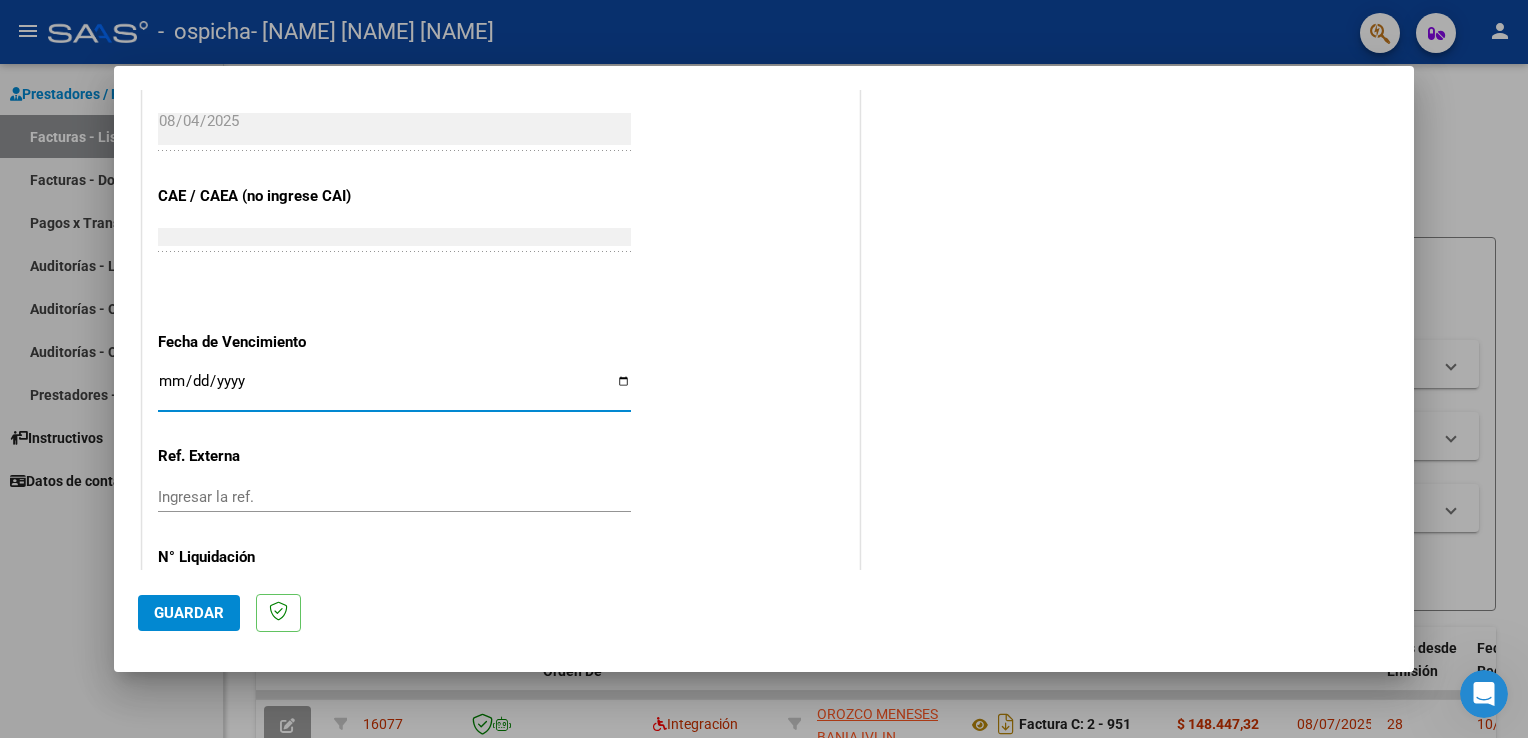 type on "2025-08-14" 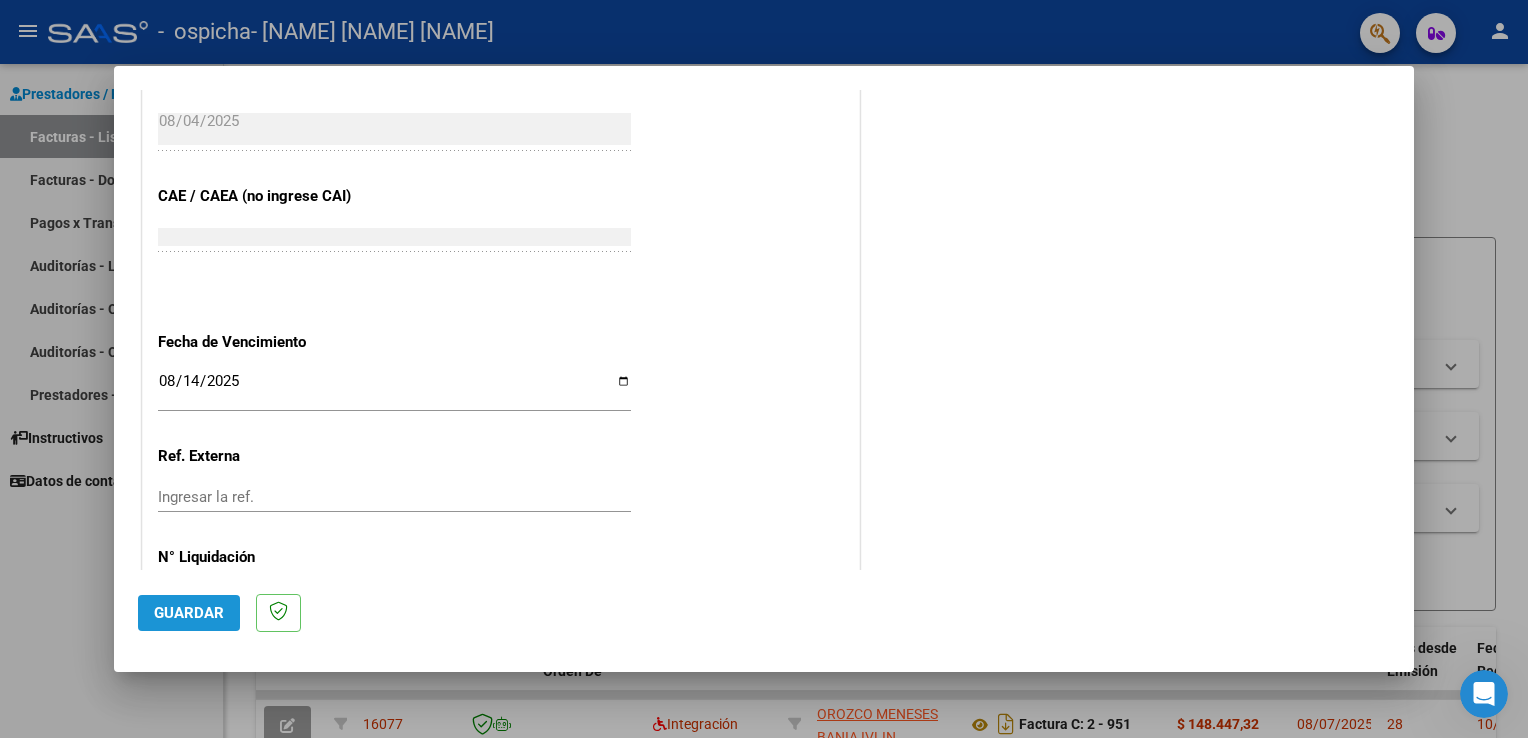 click on "Guardar" 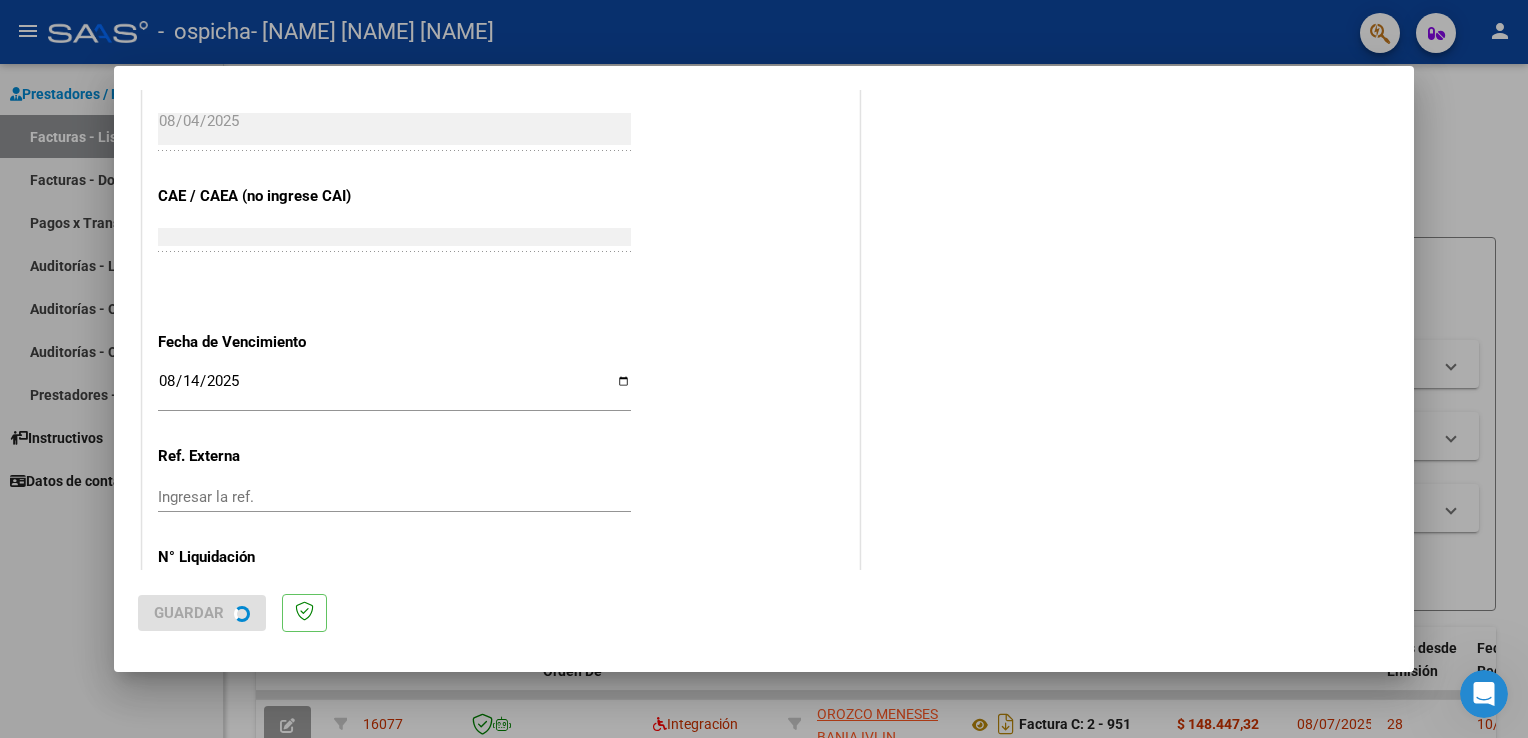 scroll, scrollTop: 0, scrollLeft: 0, axis: both 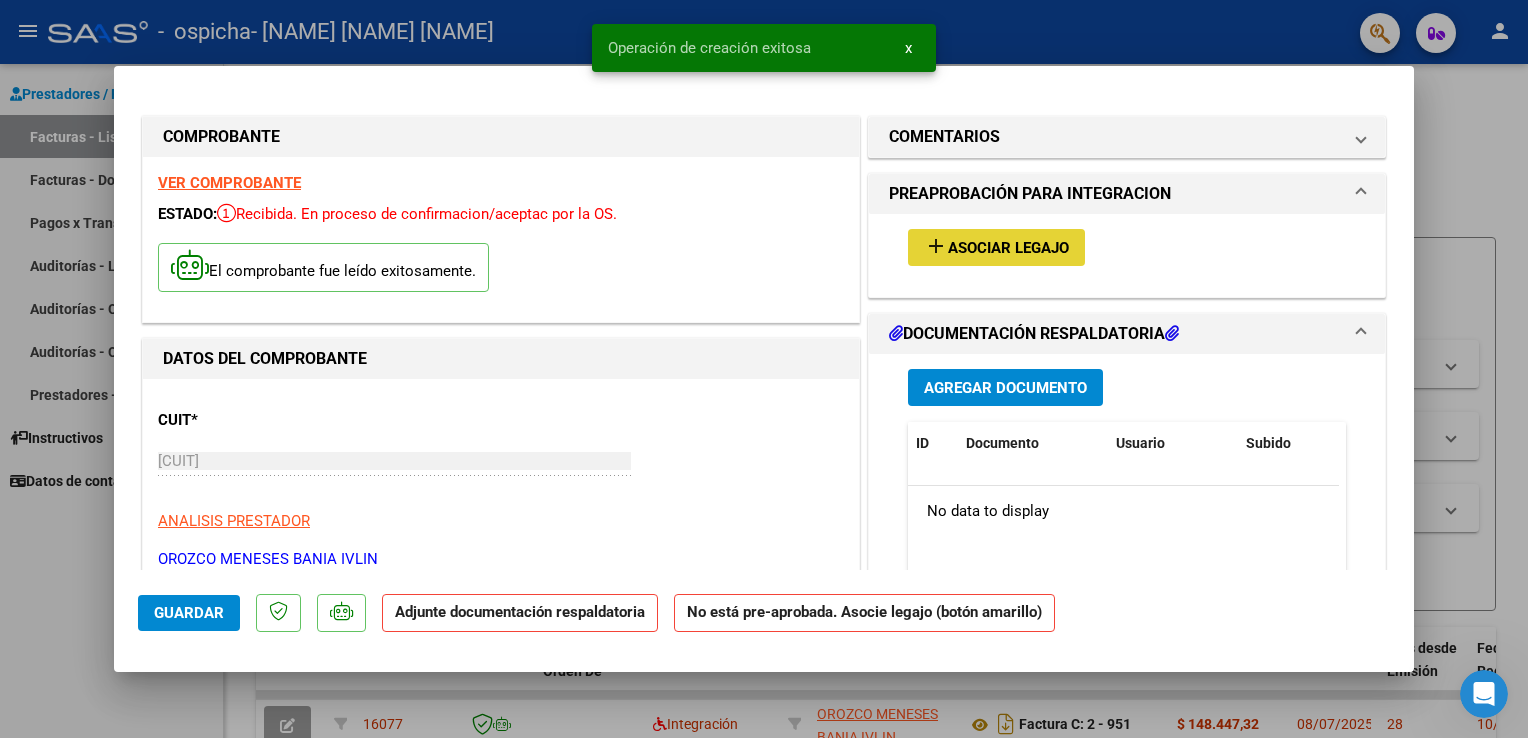 click on "Asociar Legajo" at bounding box center (1008, 248) 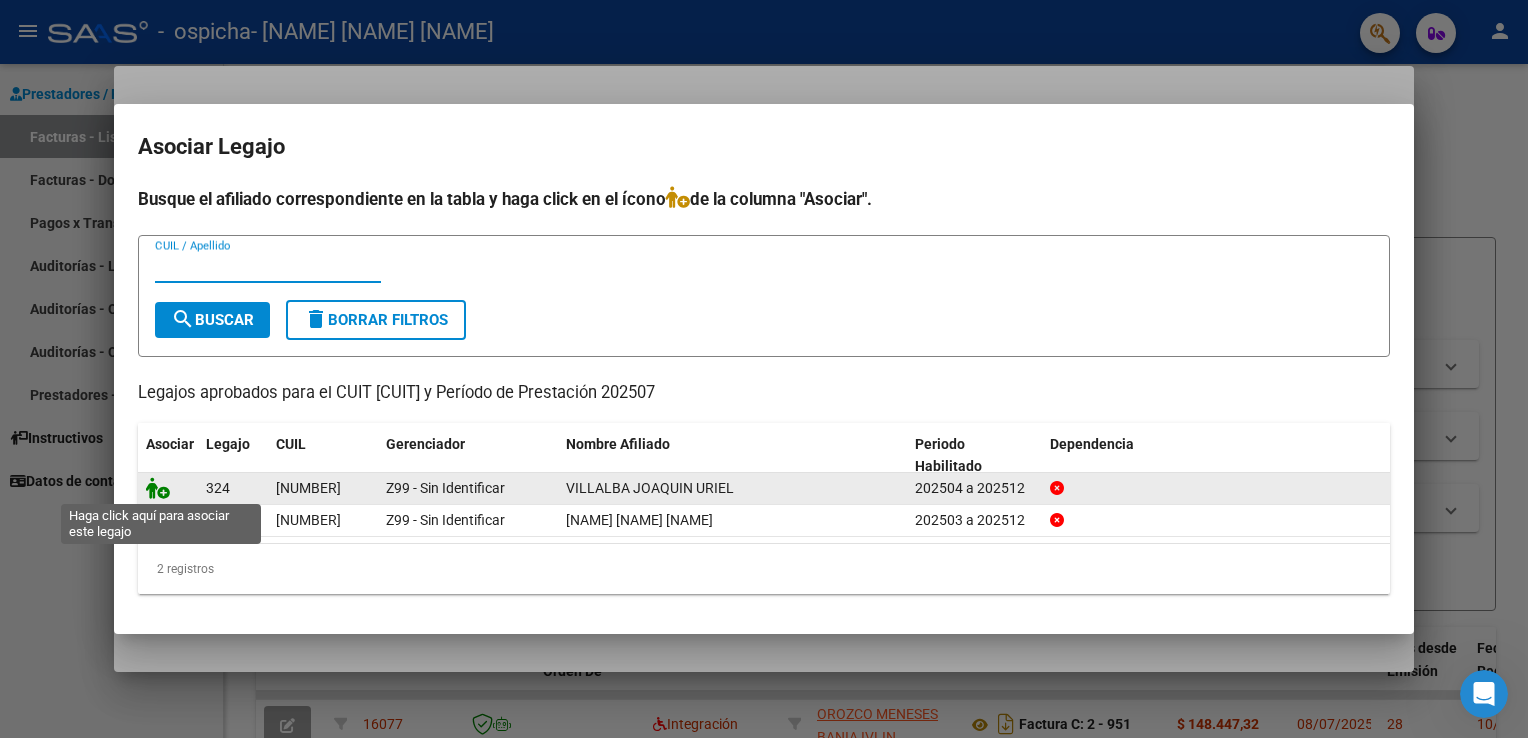 click 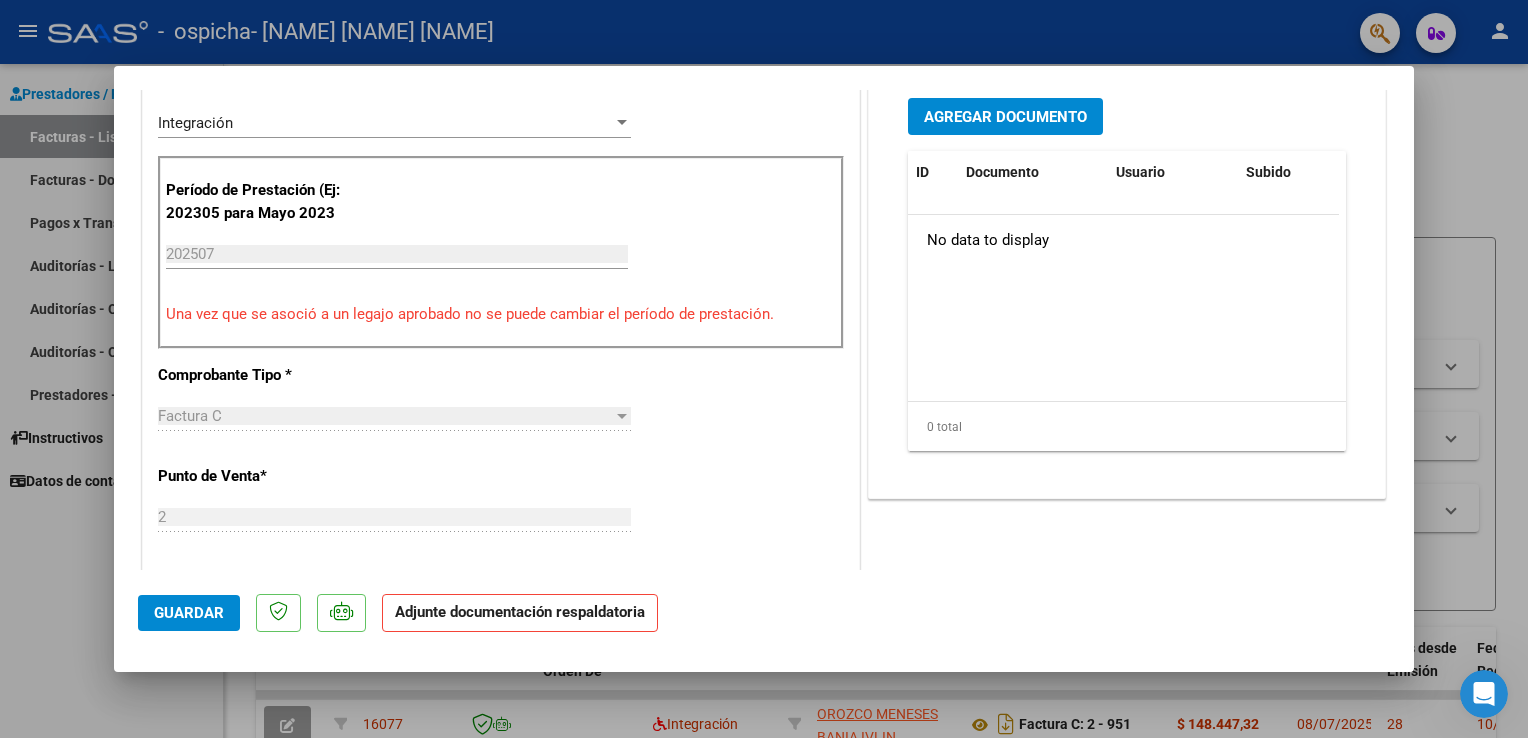scroll, scrollTop: 543, scrollLeft: 0, axis: vertical 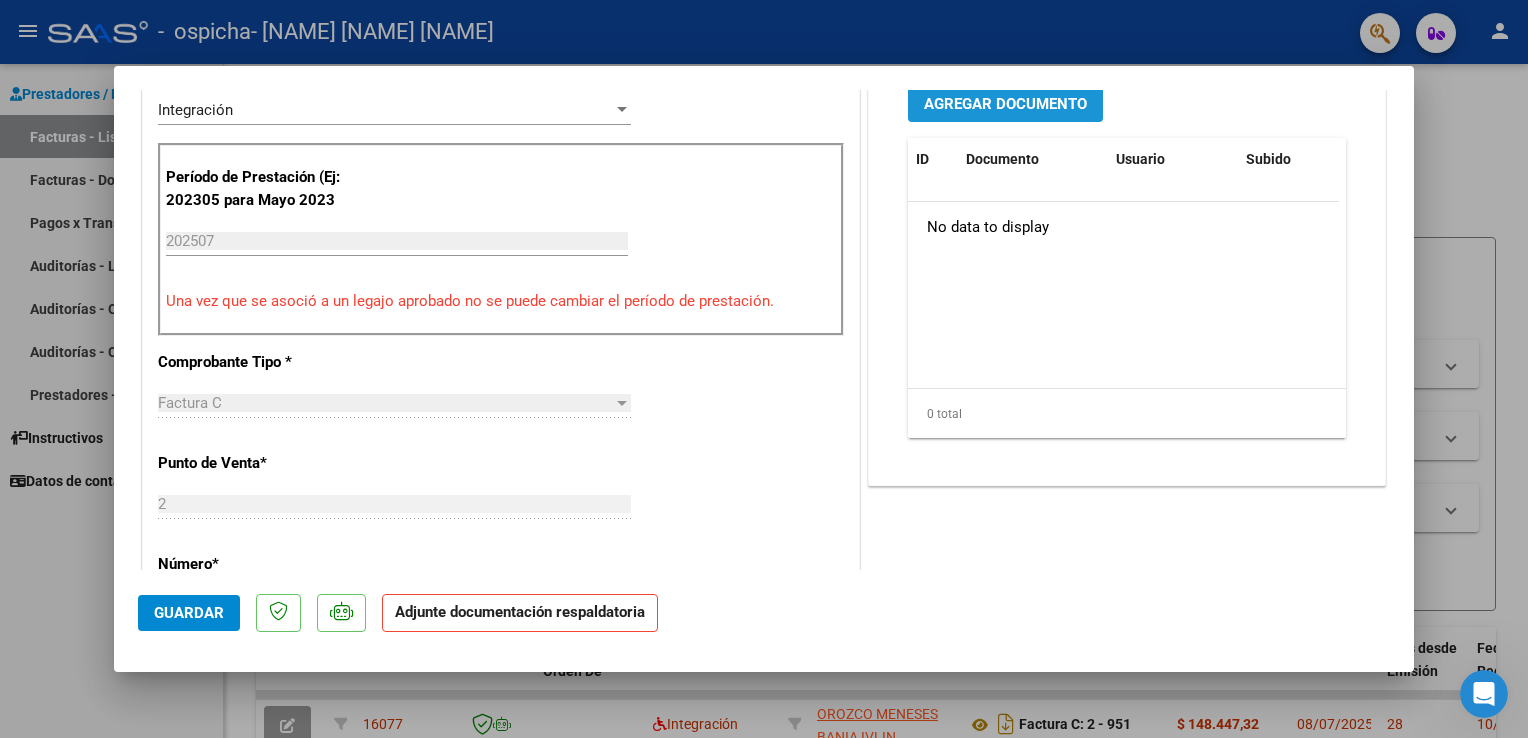 click on "Agregar Documento" at bounding box center [1005, 104] 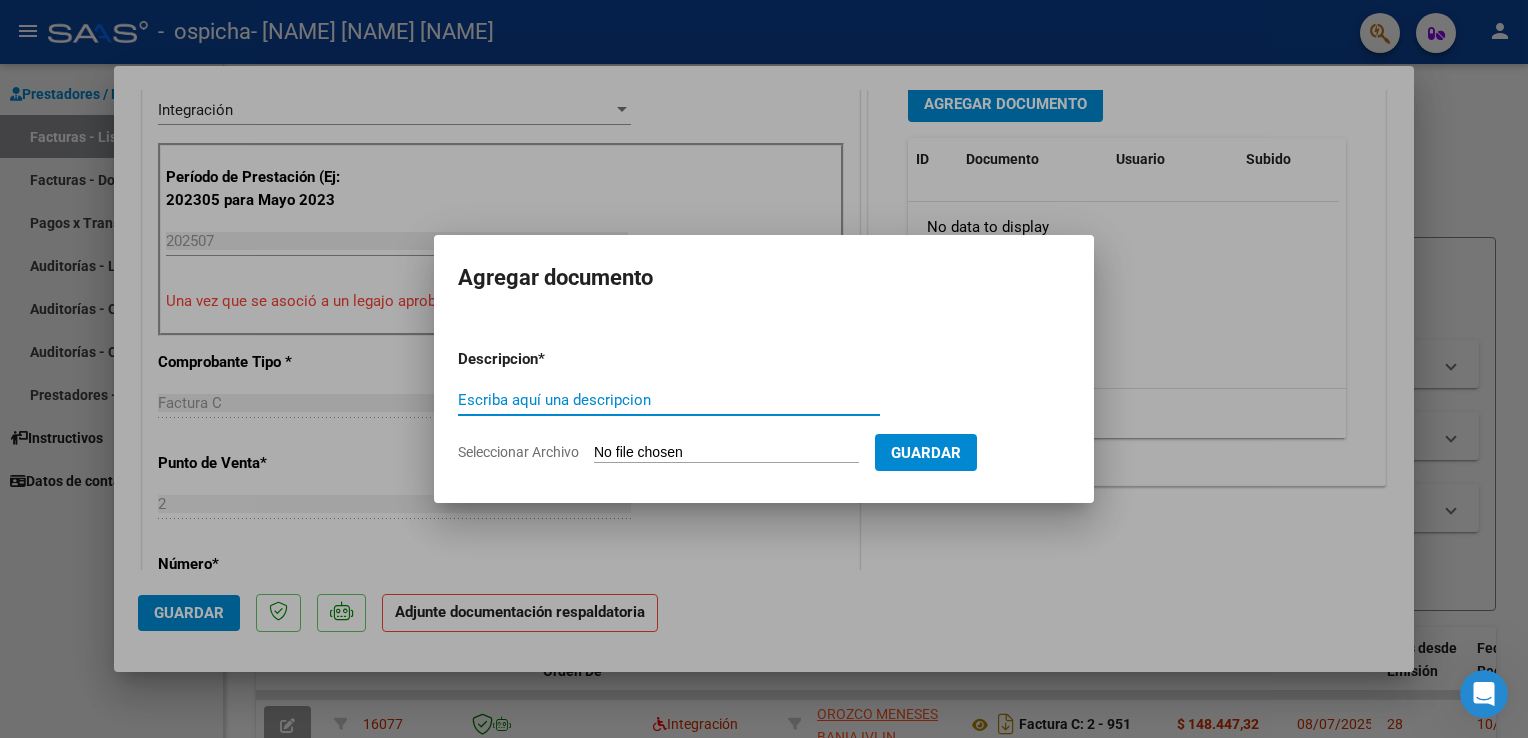 click on "Escriba aquí una descripcion" at bounding box center (669, 400) 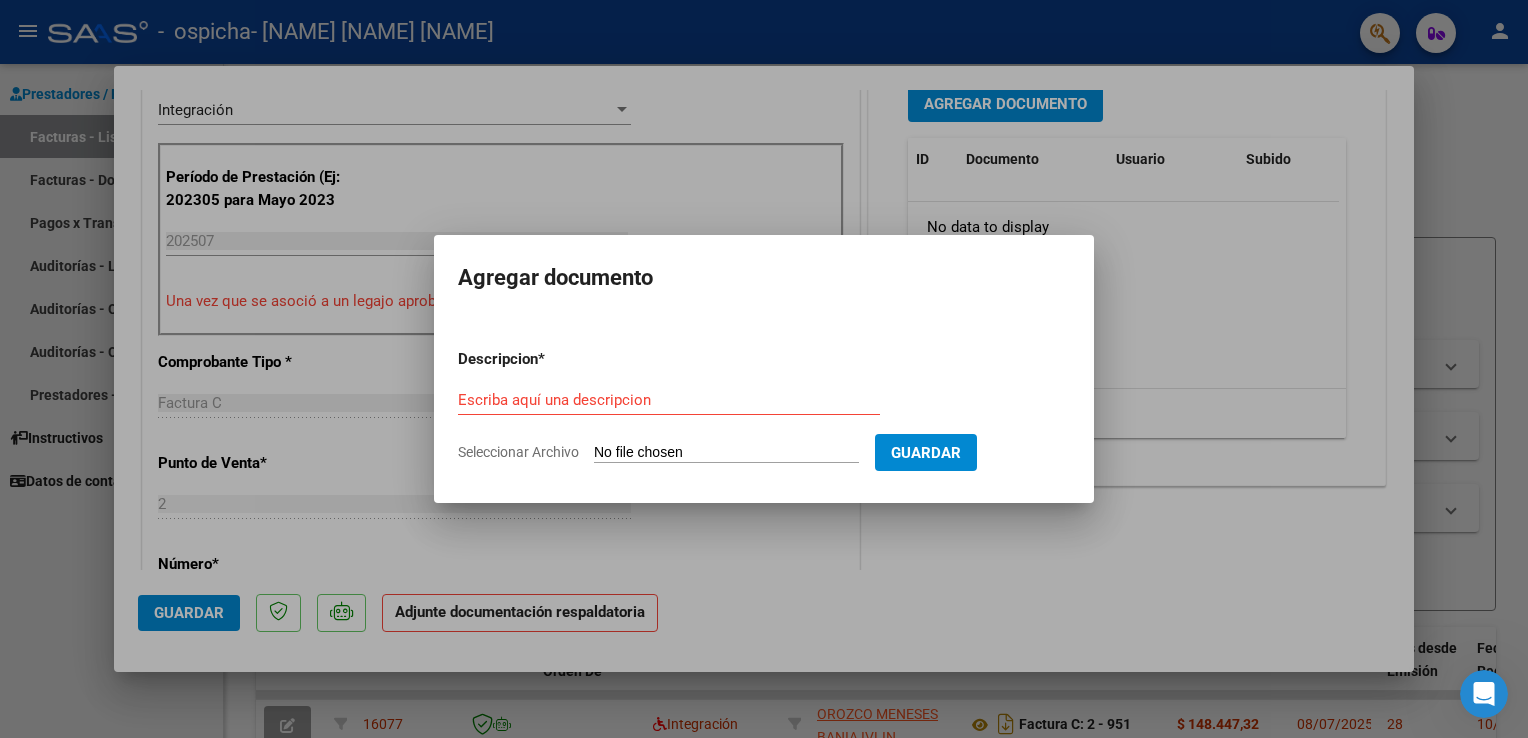 drag, startPoint x: 768, startPoint y: 366, endPoint x: 724, endPoint y: 448, distance: 93.05912 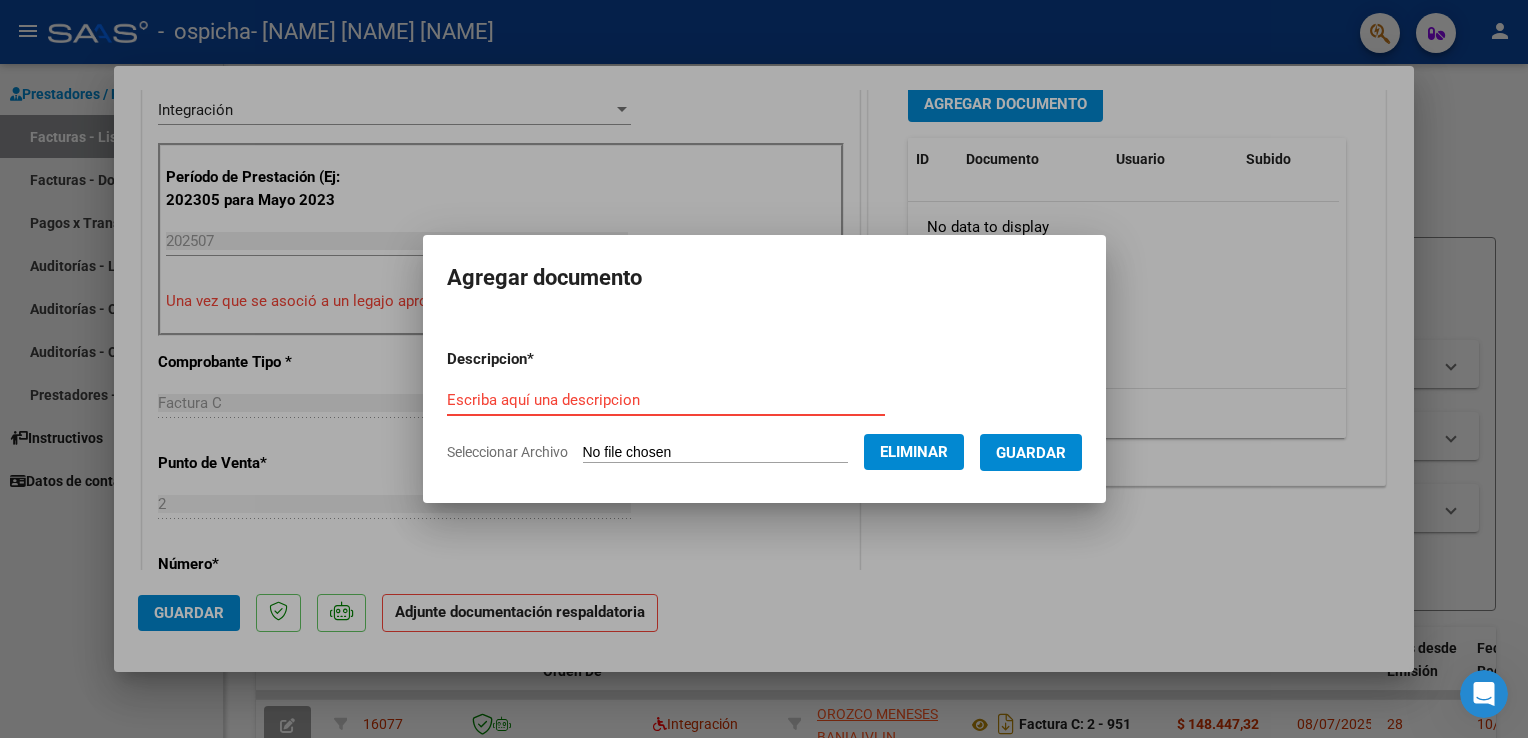 click on "Escriba aquí una descripcion" at bounding box center (666, 400) 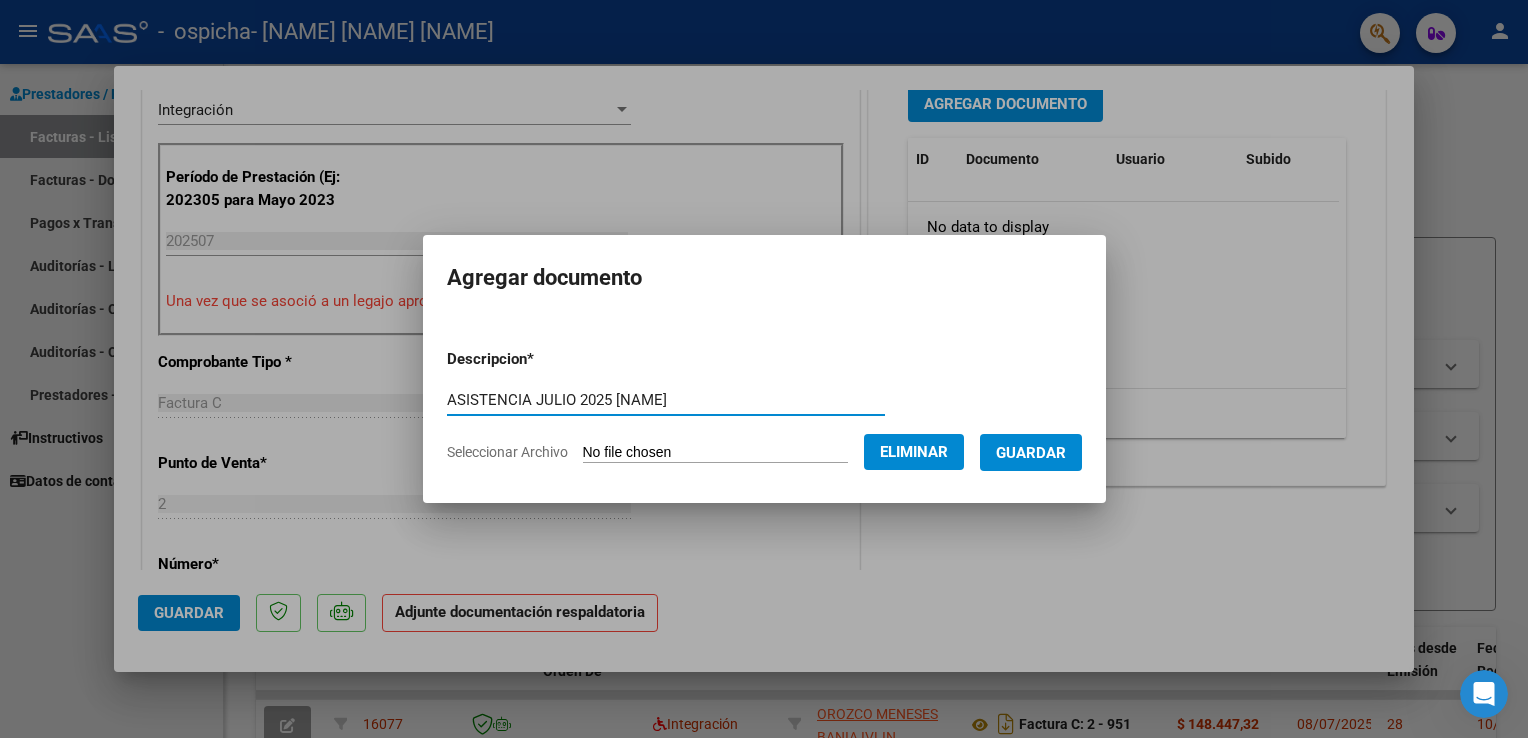 type on "ASISTENCIA JULIO 2025 [NAME]" 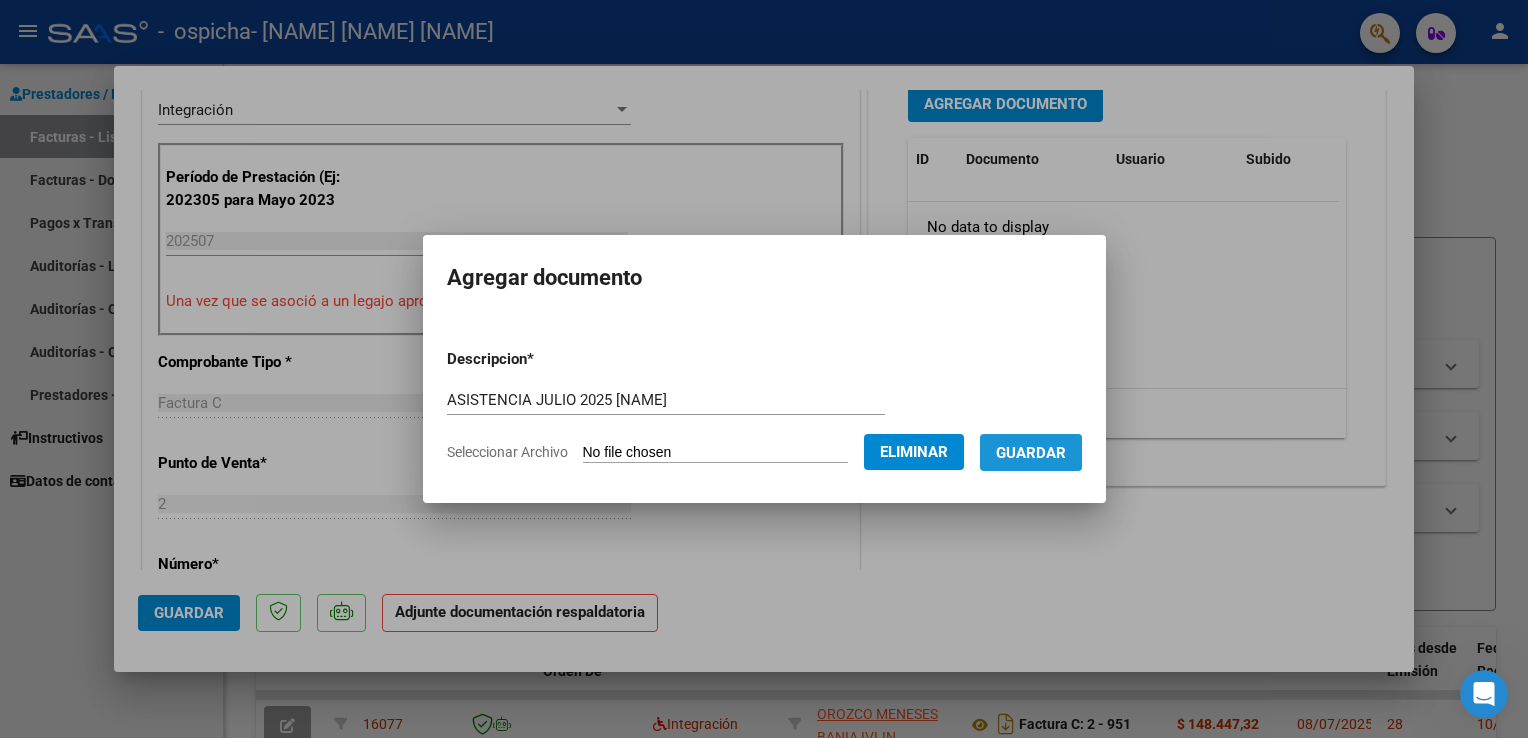 click on "Guardar" at bounding box center (1031, 452) 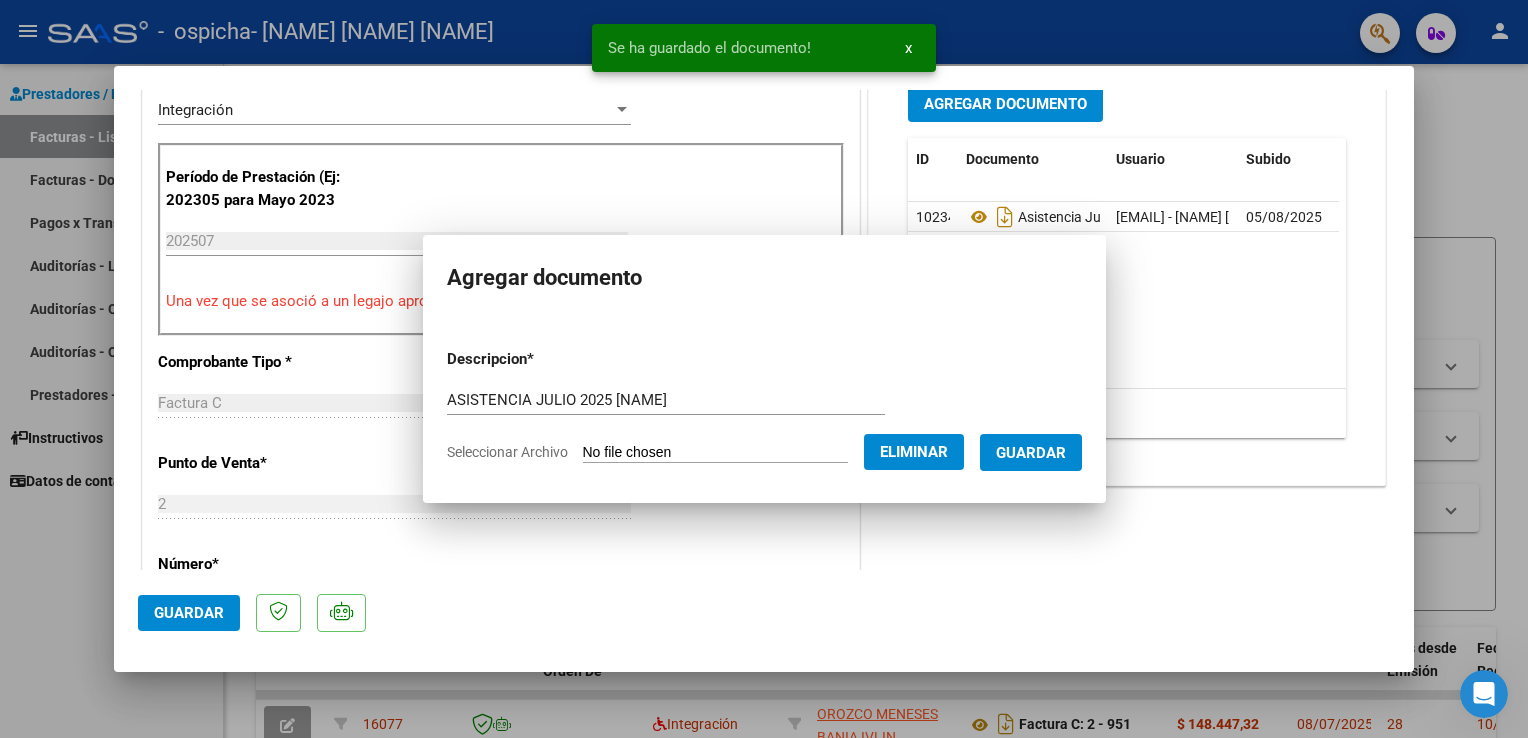 scroll, scrollTop: 536, scrollLeft: 0, axis: vertical 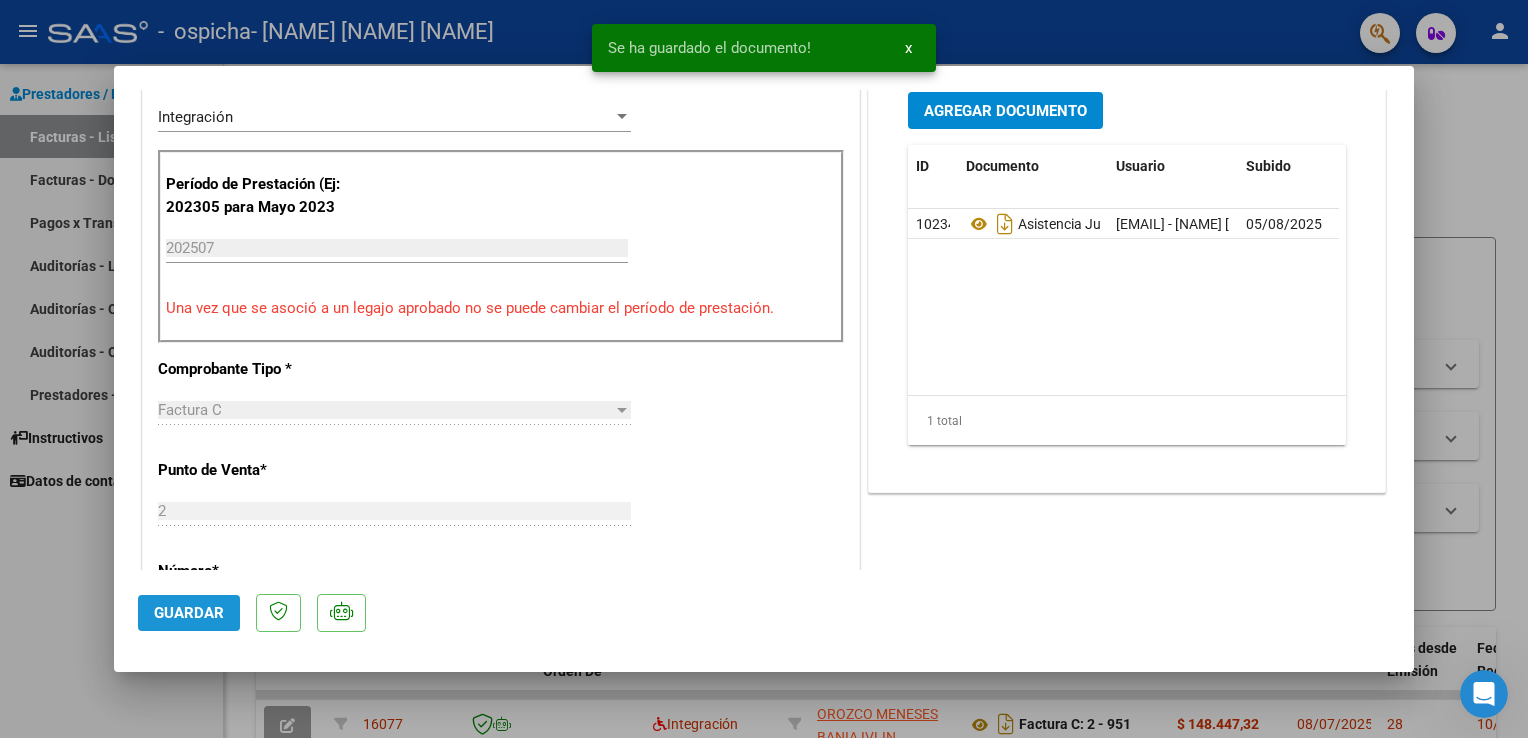 click on "Guardar" 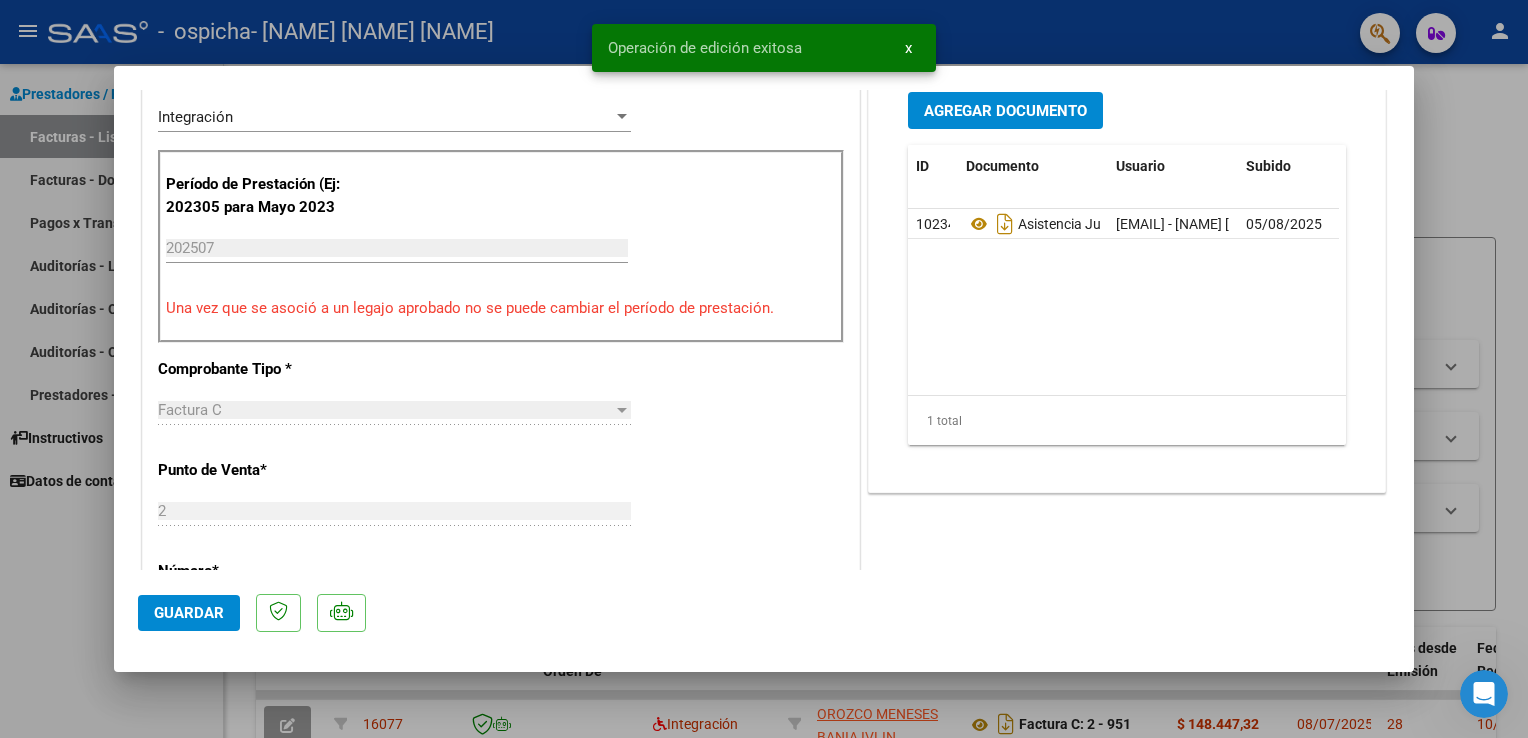 click at bounding box center [764, 369] 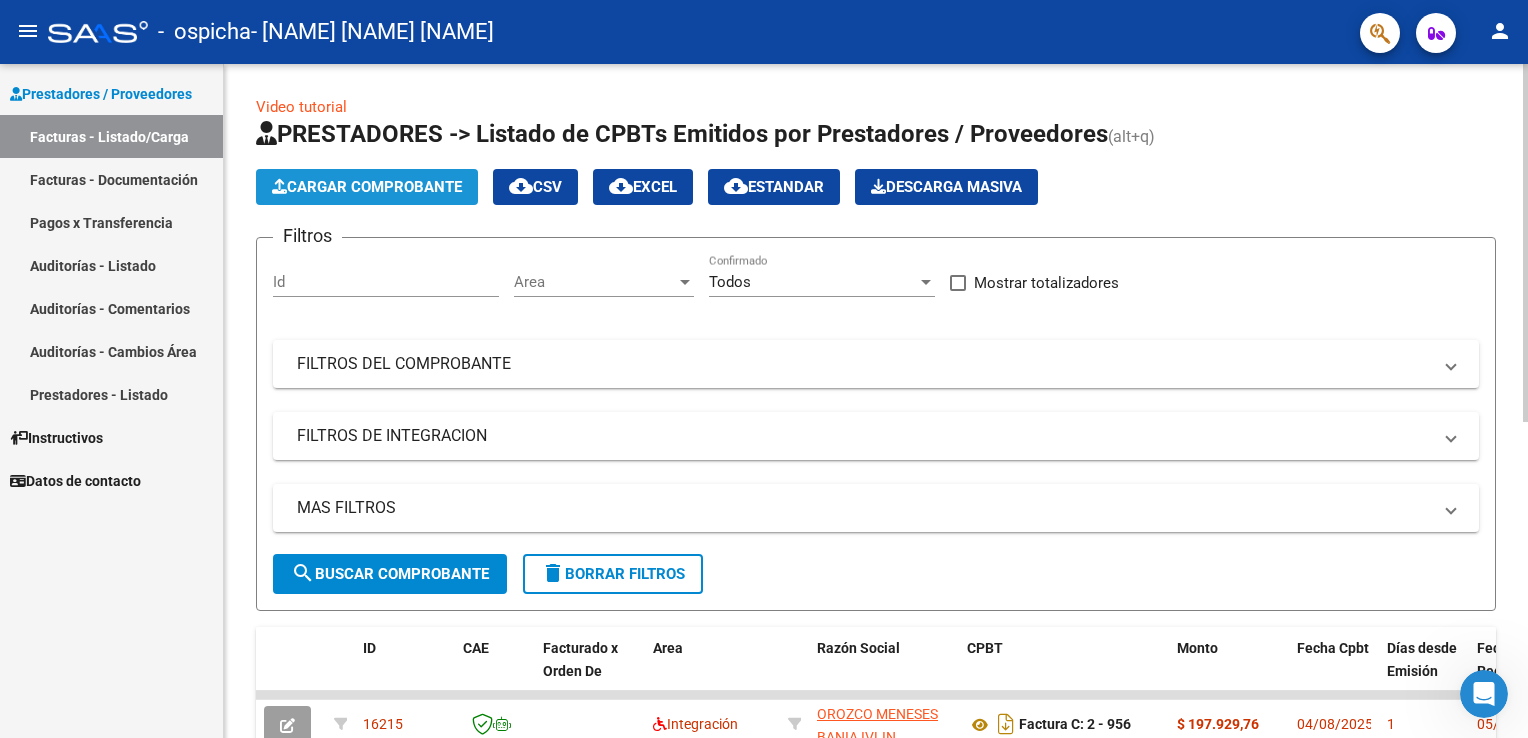 click on "Cargar Comprobante" 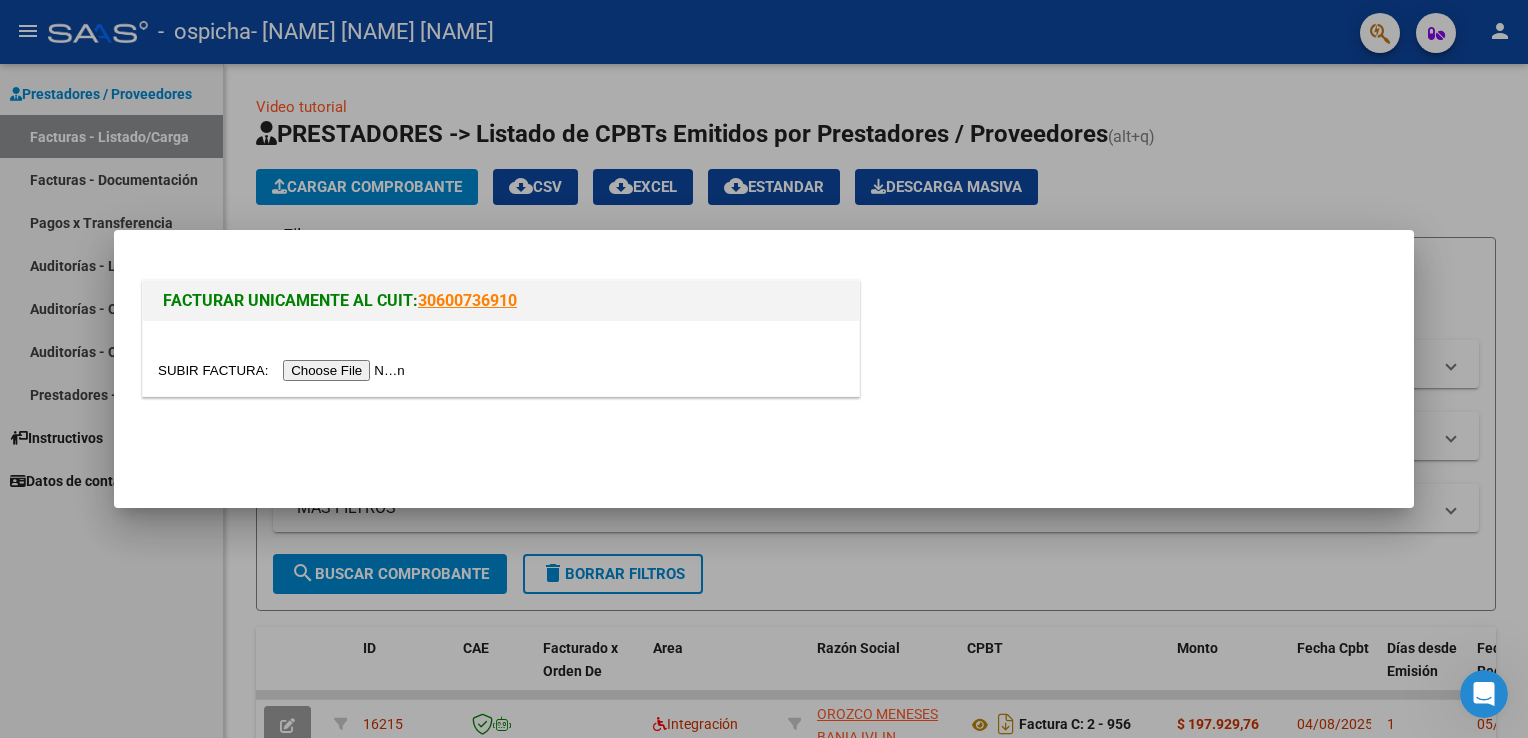 click at bounding box center (284, 370) 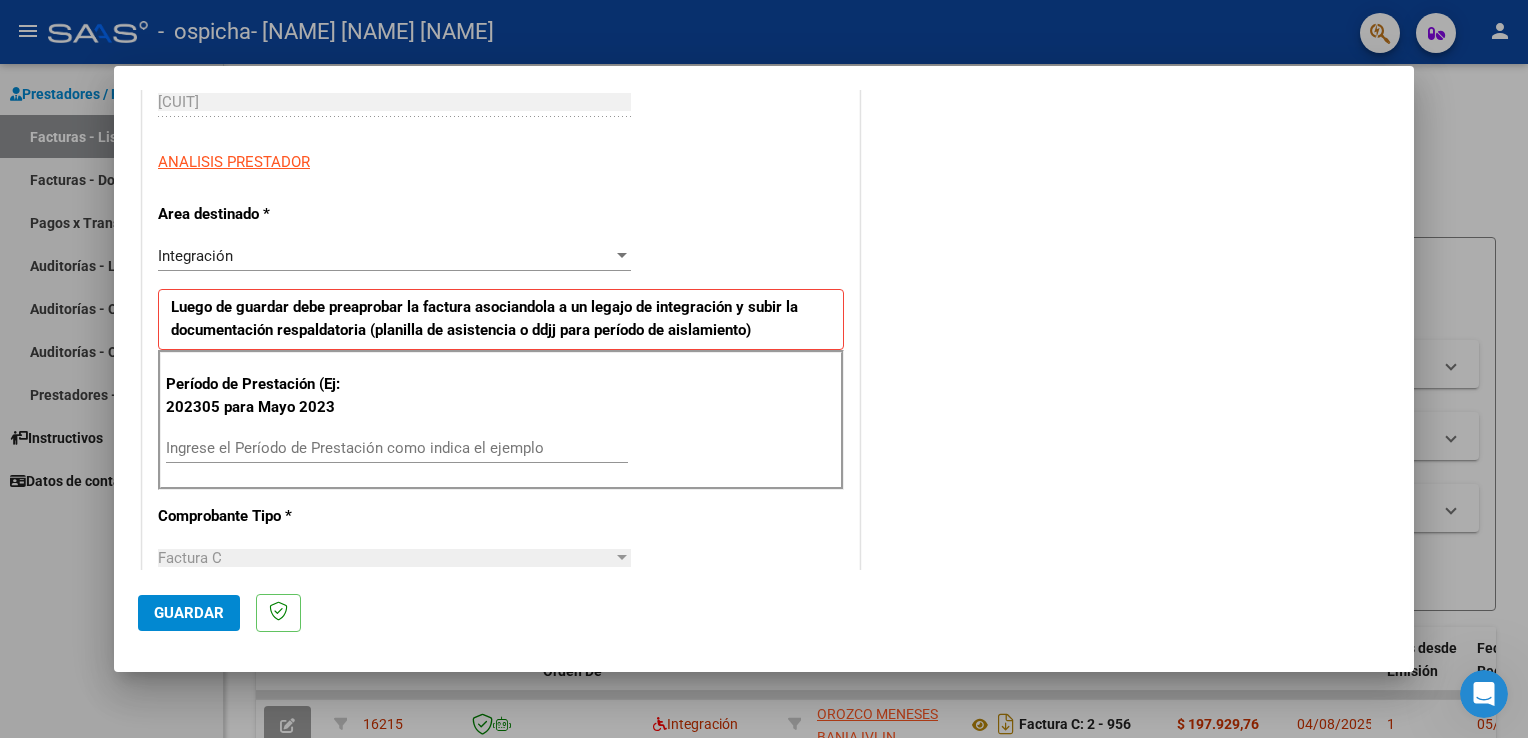 scroll, scrollTop: 324, scrollLeft: 0, axis: vertical 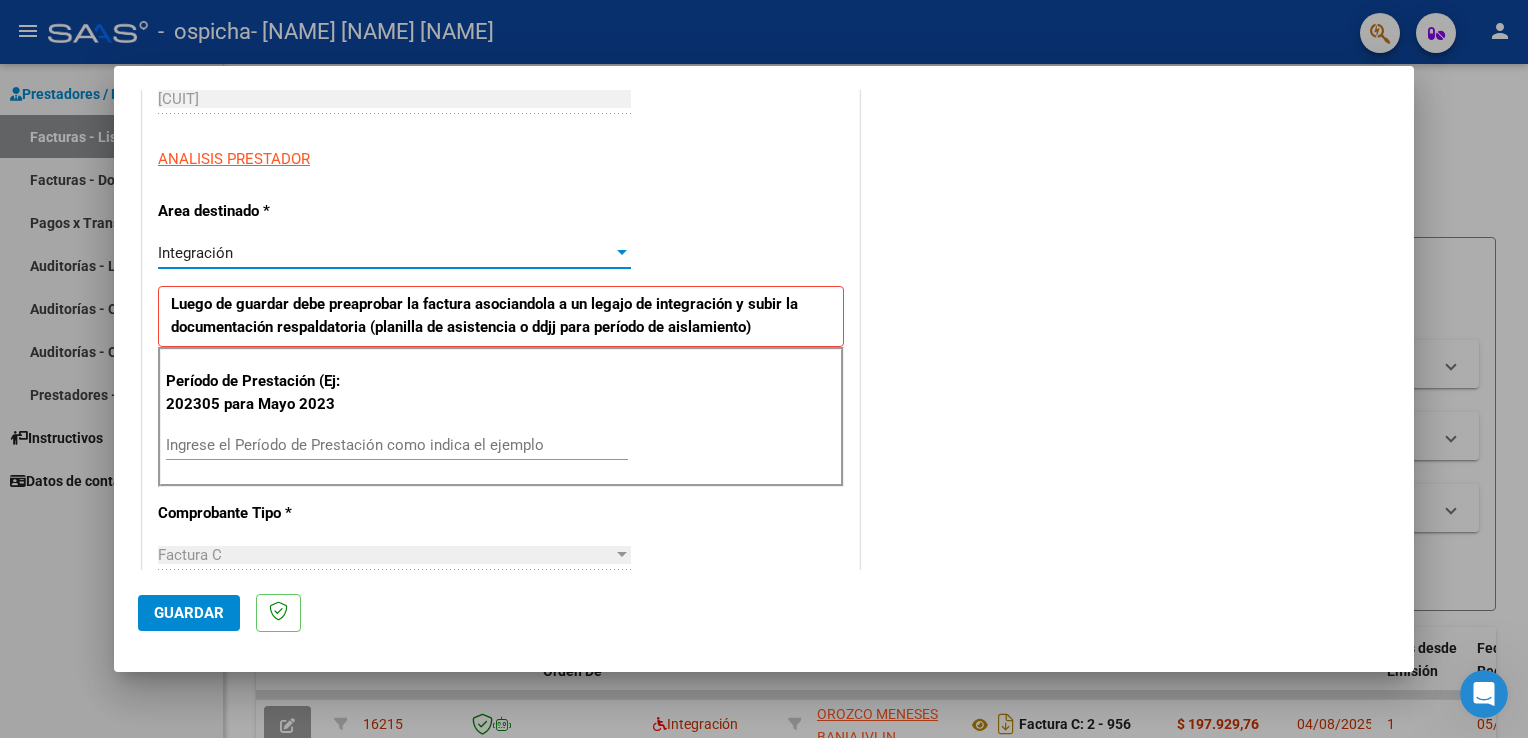 click on "Integración" at bounding box center (385, 253) 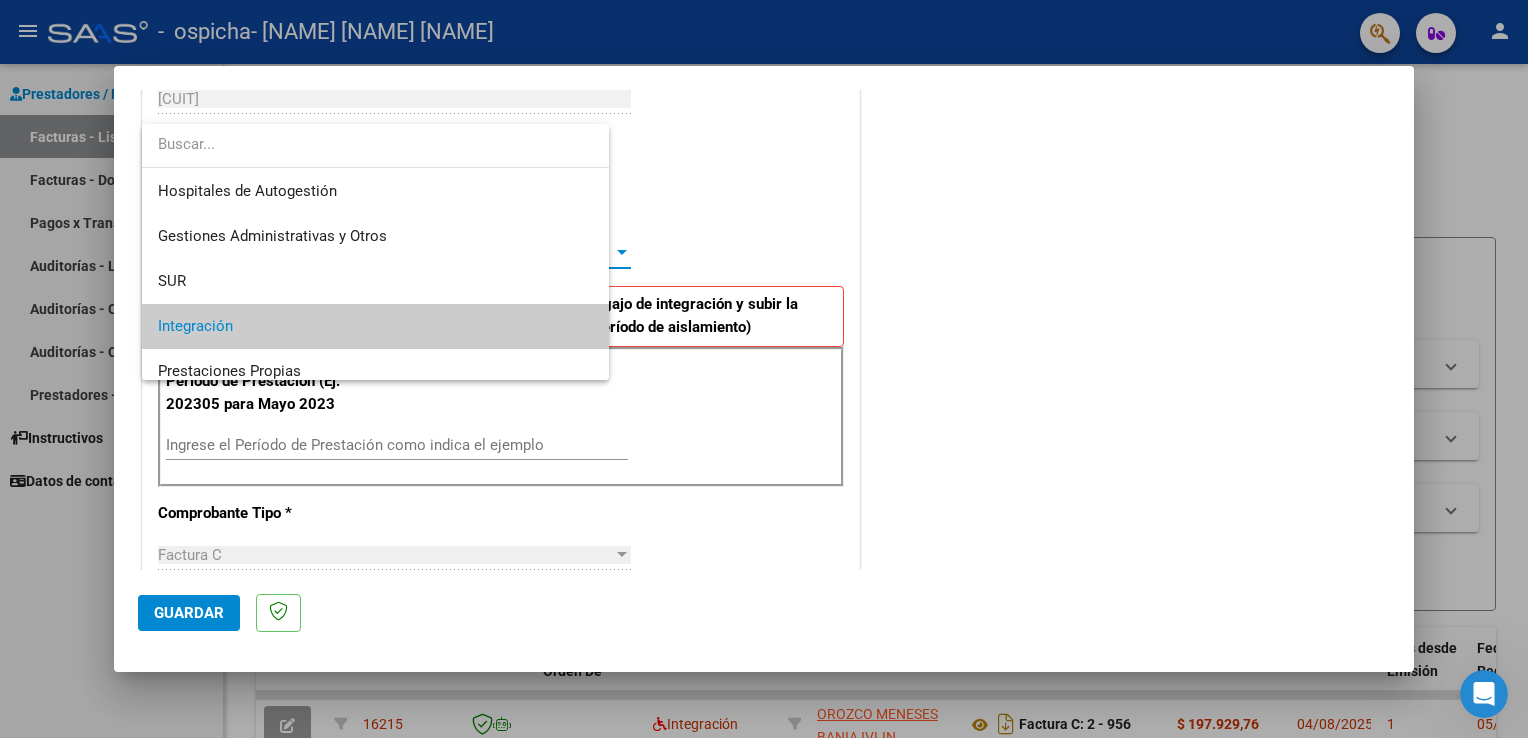 scroll, scrollTop: 74, scrollLeft: 0, axis: vertical 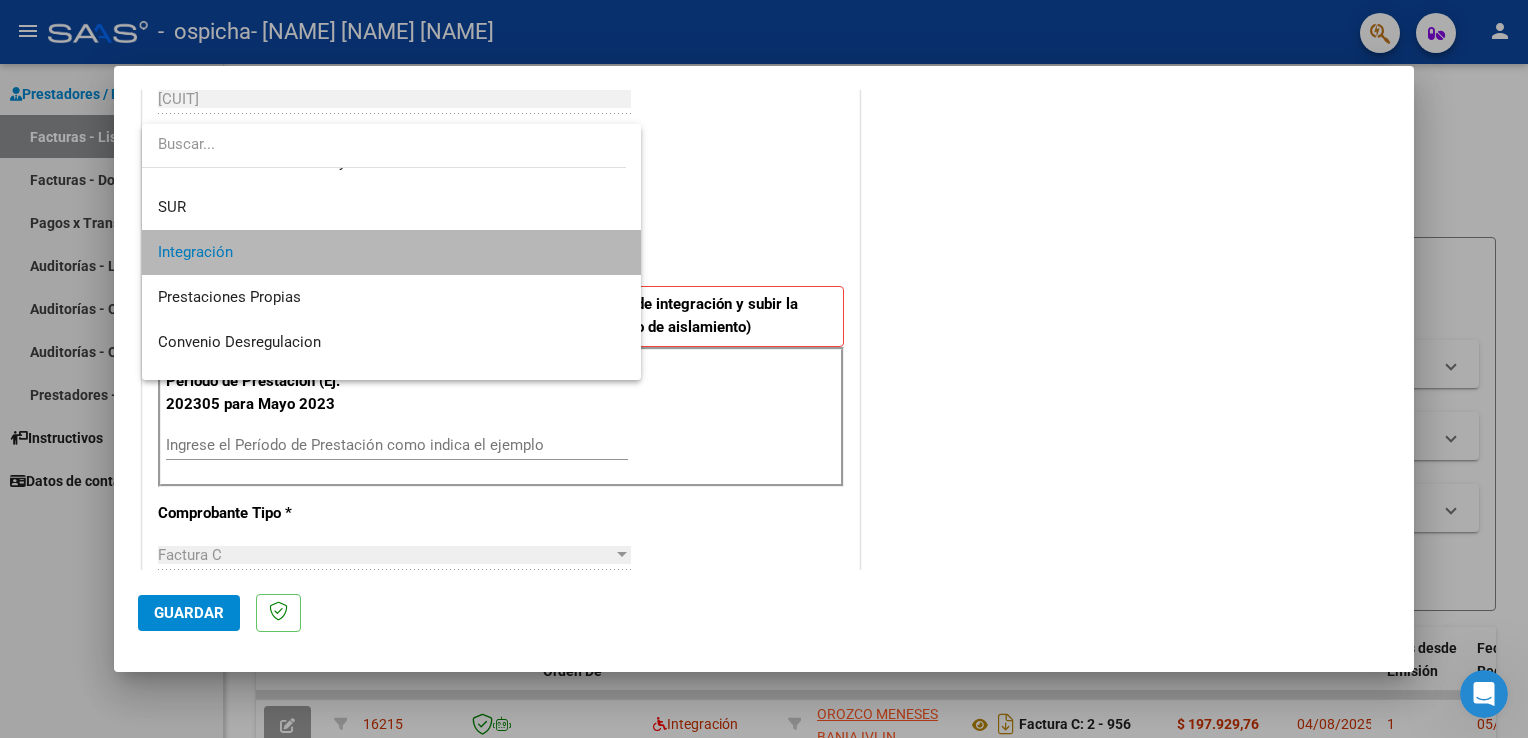 click on "Integración" at bounding box center [392, 252] 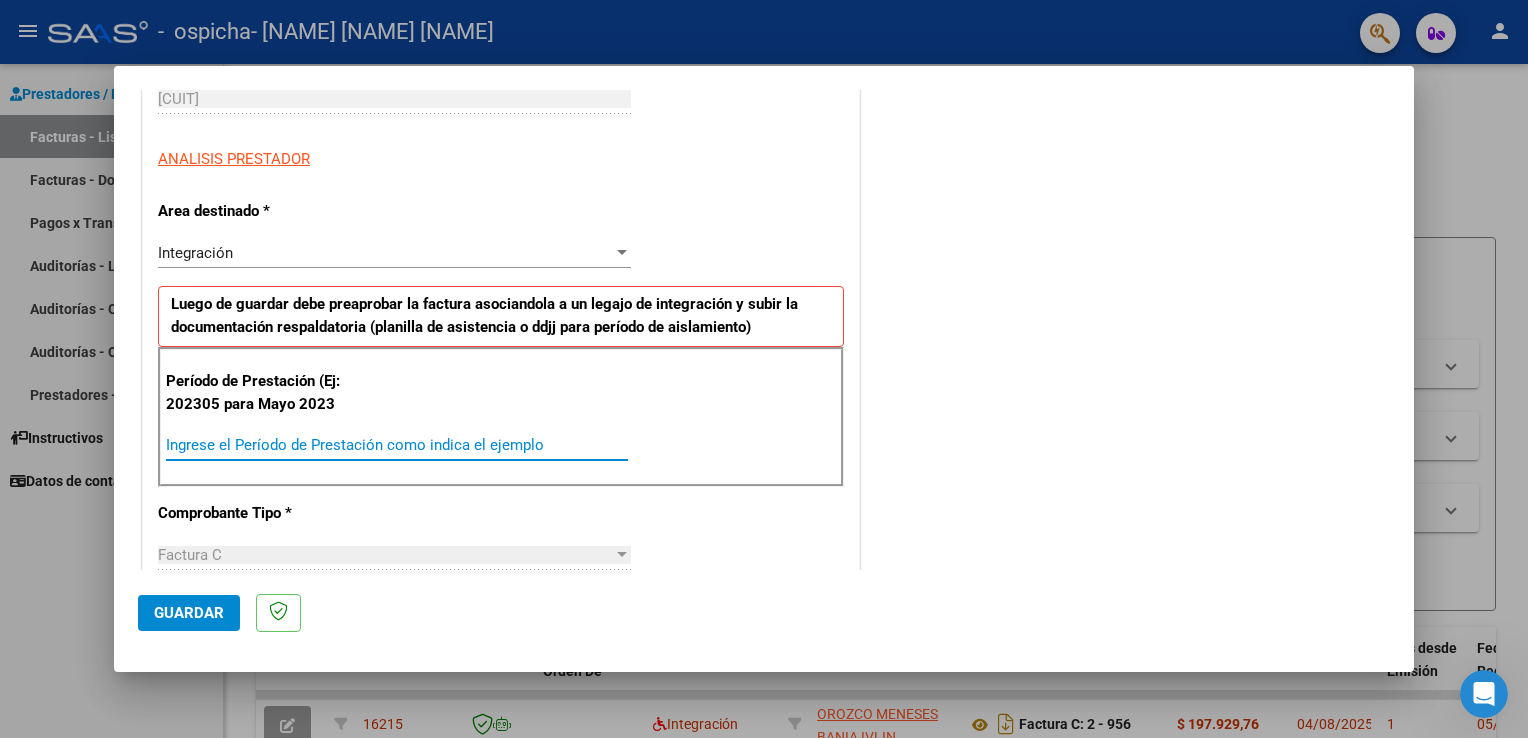 click on "Ingrese el Período de Prestación como indica el ejemplo" at bounding box center [397, 445] 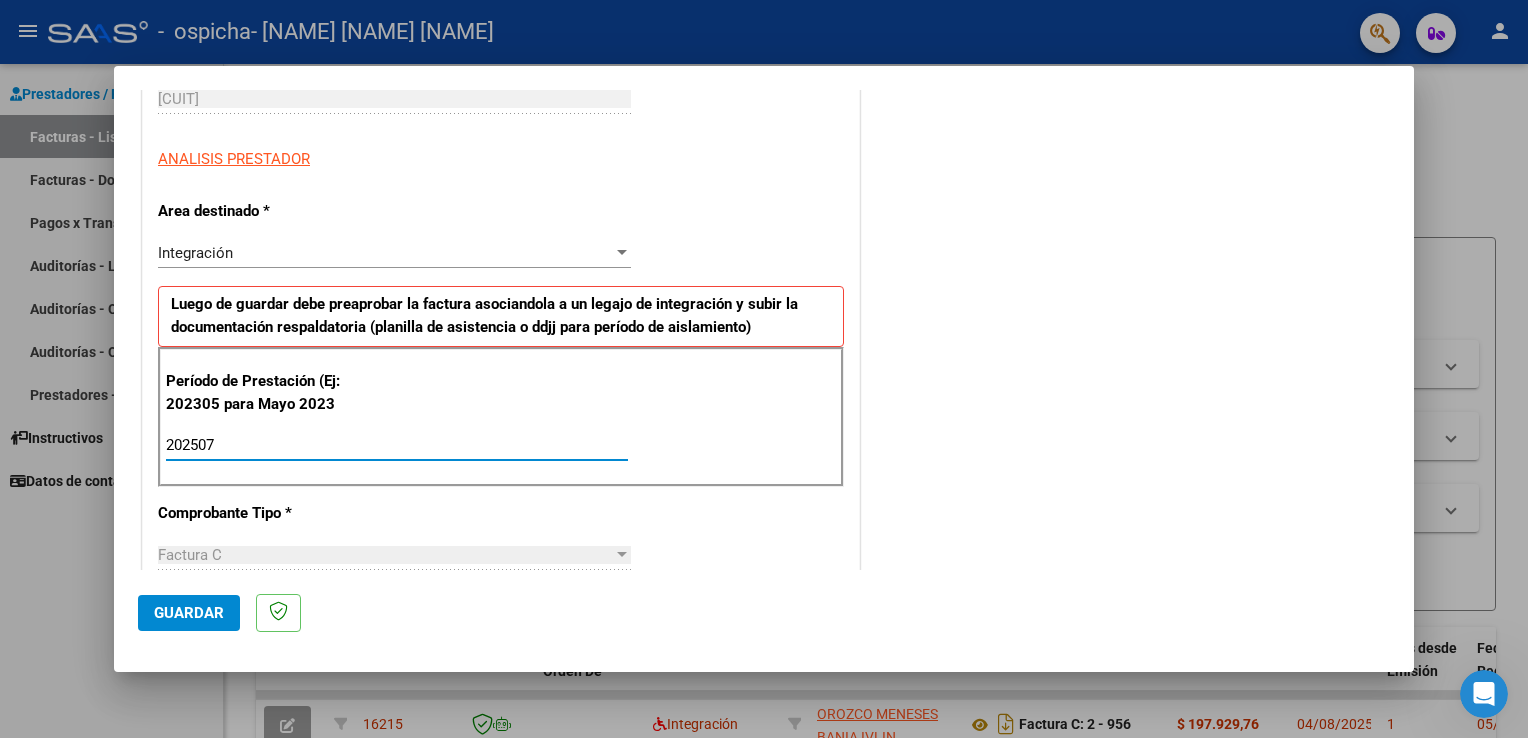 type on "202507" 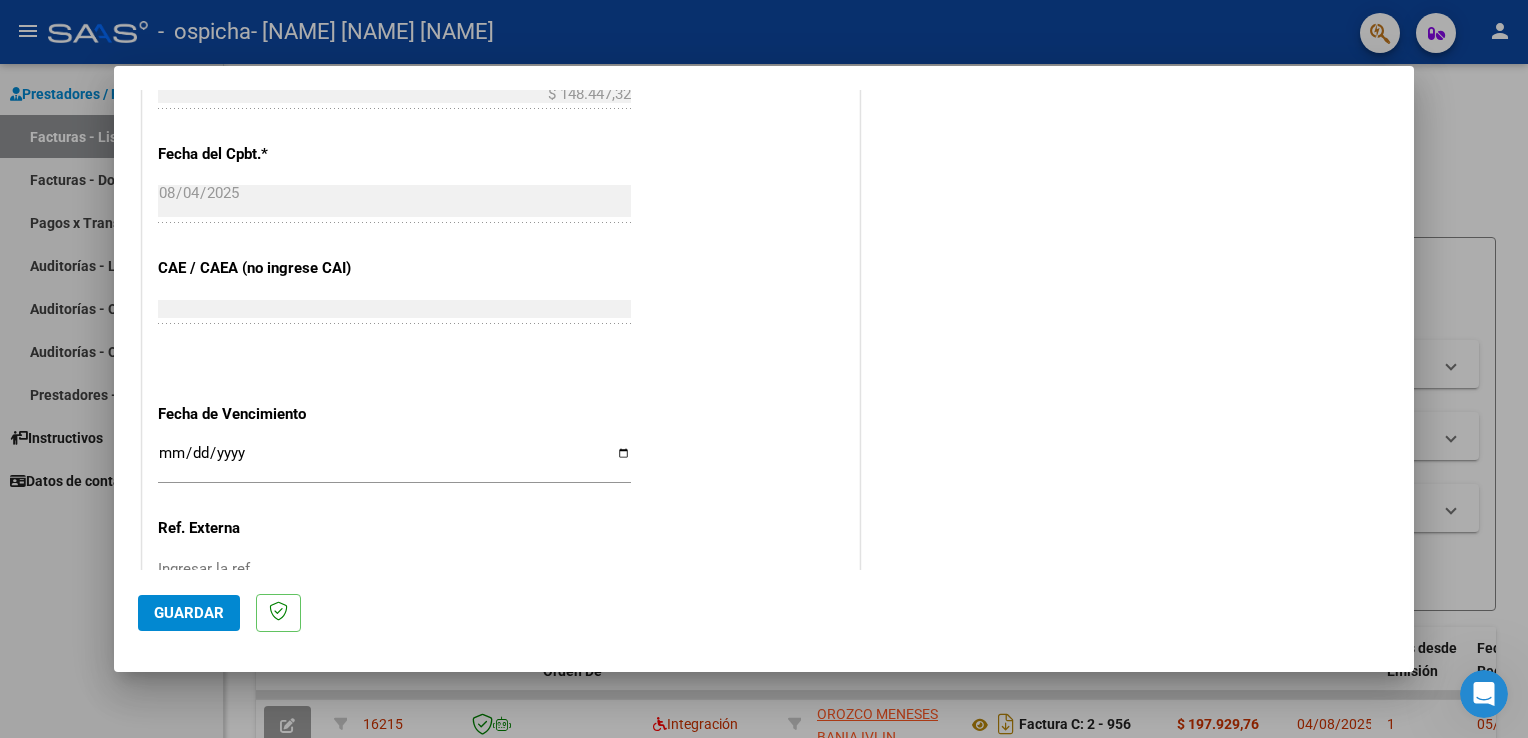 scroll, scrollTop: 1100, scrollLeft: 0, axis: vertical 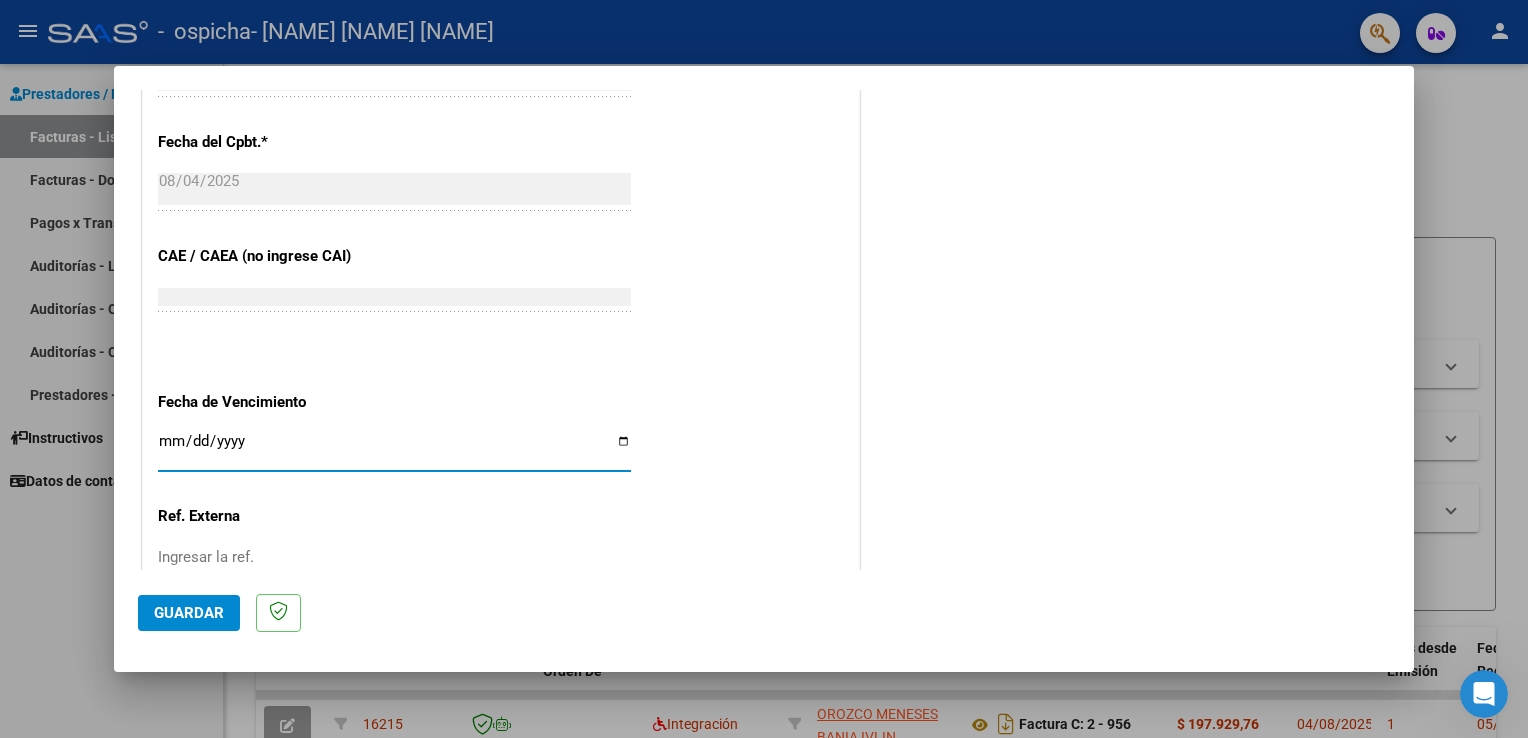 click on "Ingresar la fecha" at bounding box center (394, 449) 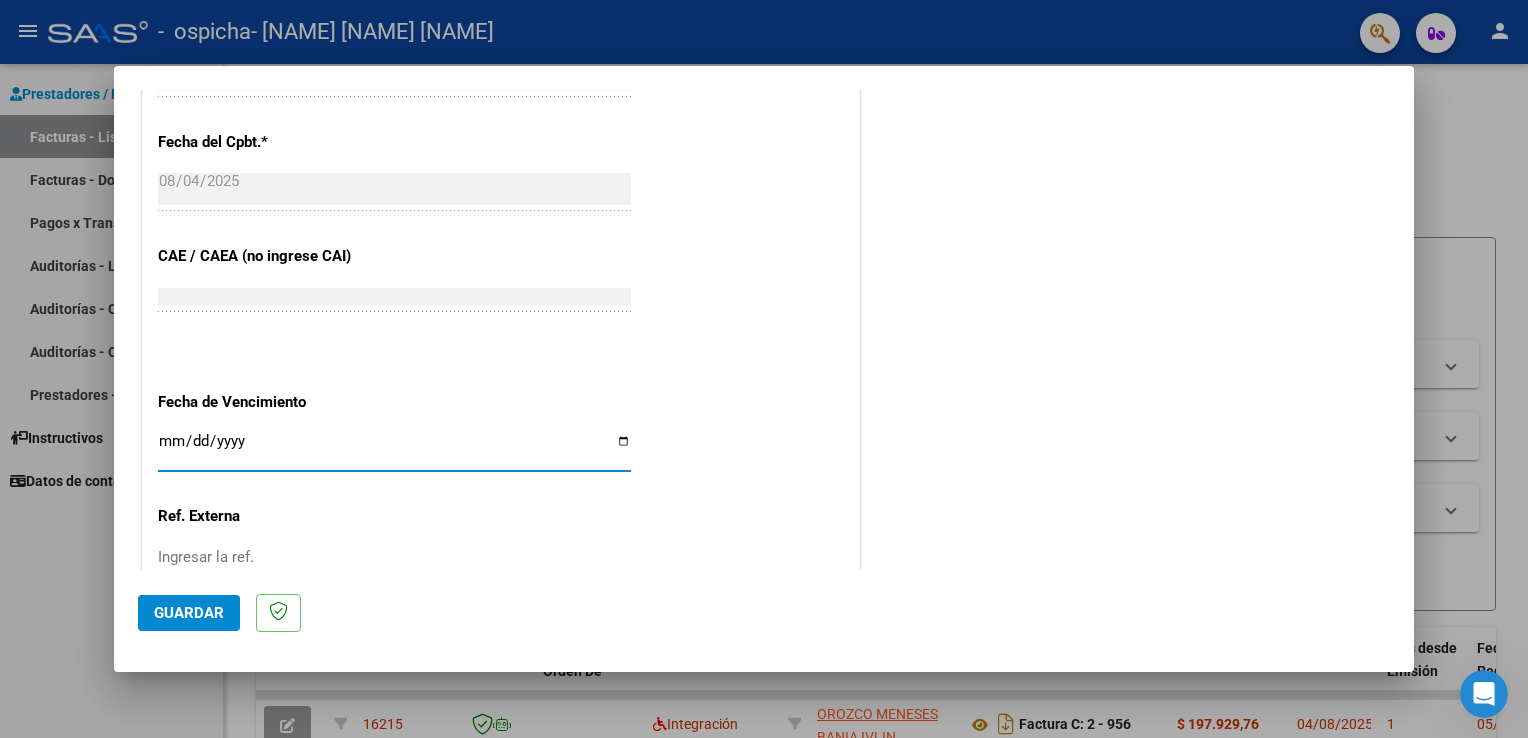 type on "2025-08-14" 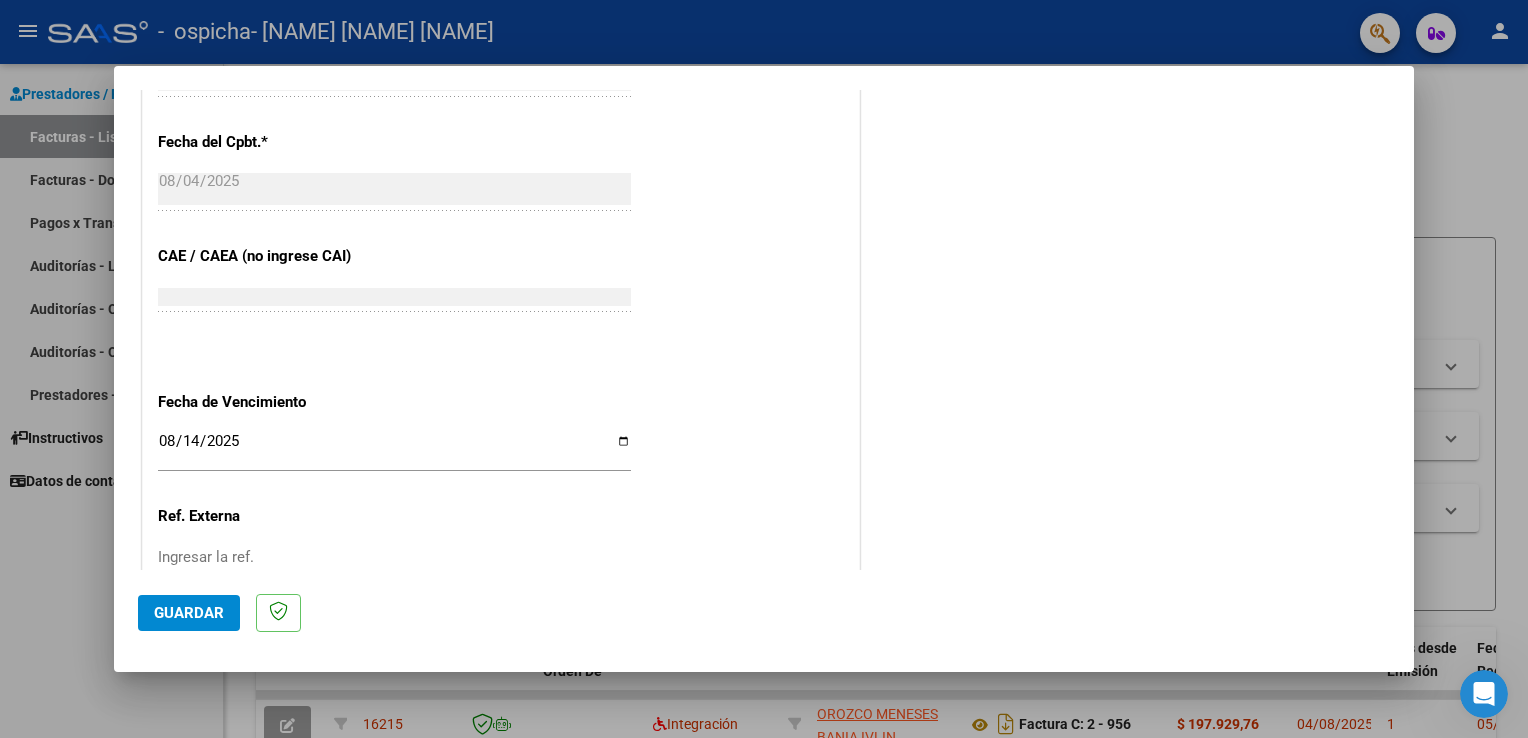 scroll, scrollTop: 1240, scrollLeft: 0, axis: vertical 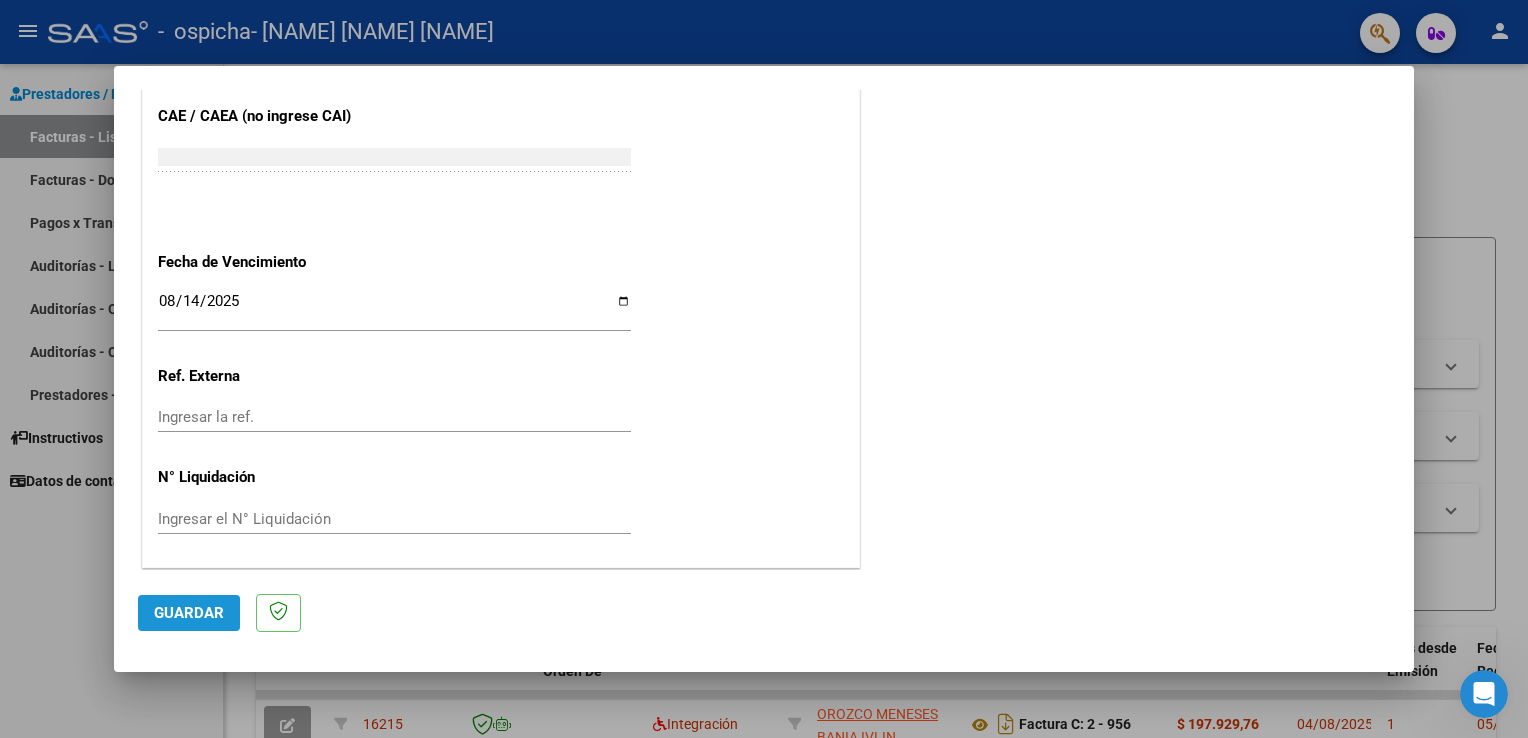click on "Guardar" 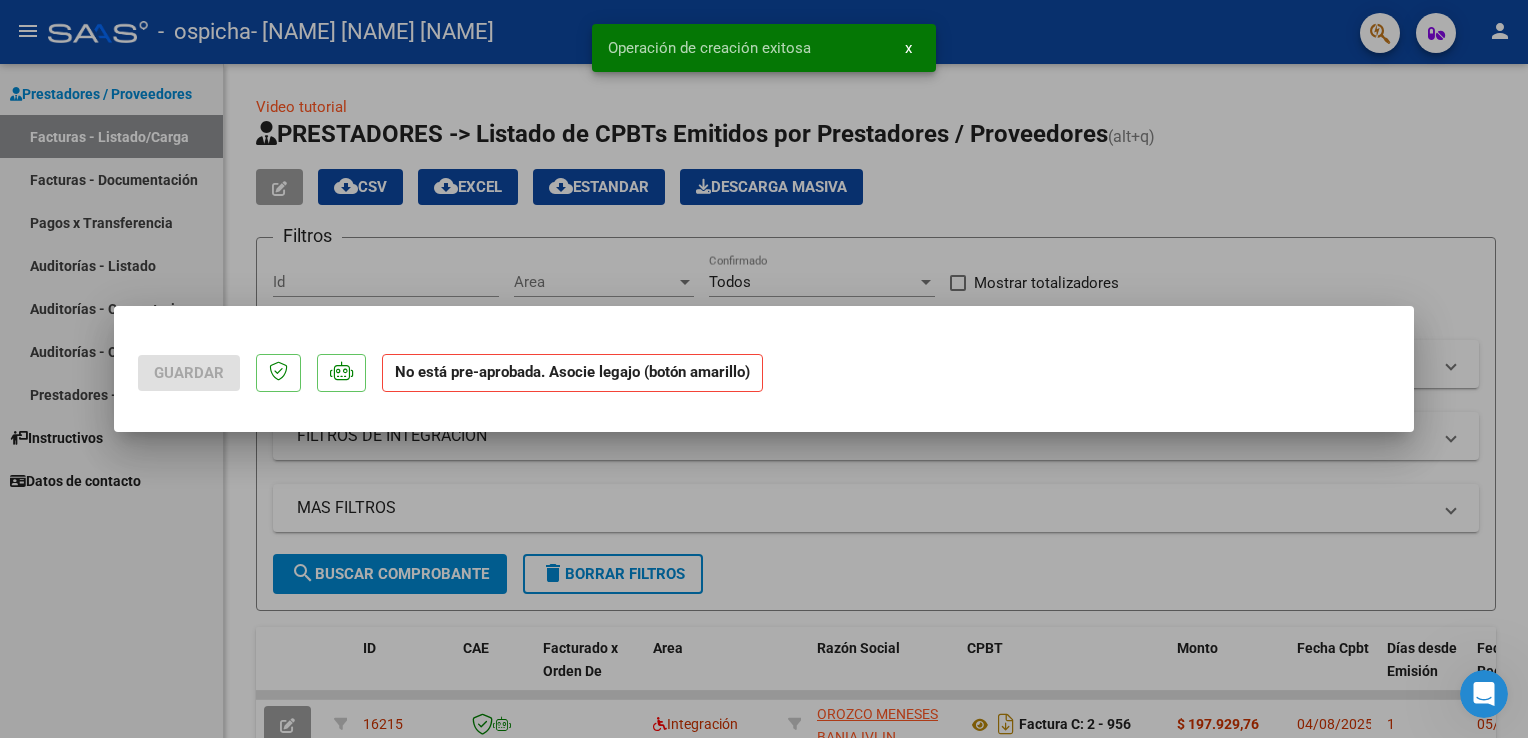 scroll, scrollTop: 0, scrollLeft: 0, axis: both 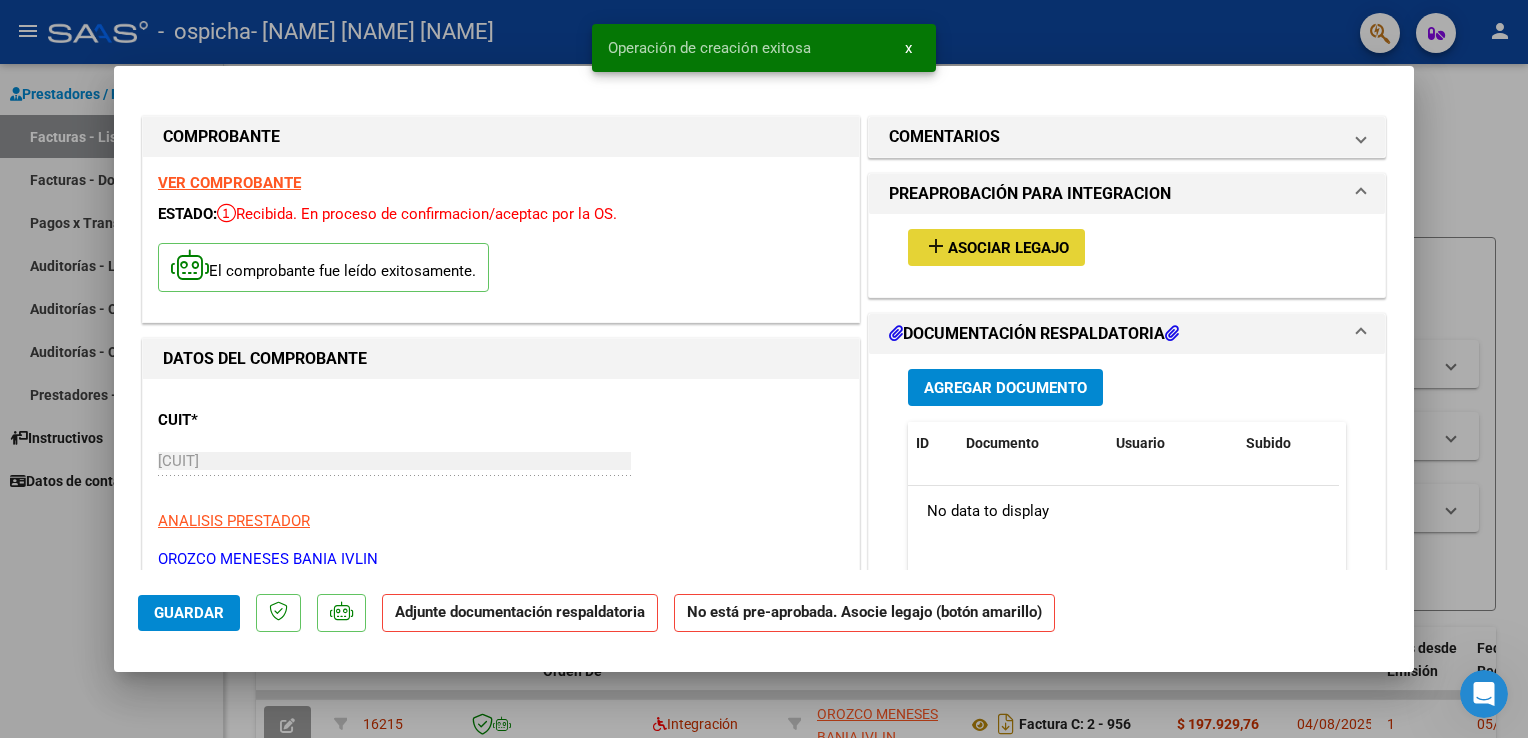 click on "Asociar Legajo" at bounding box center (1008, 248) 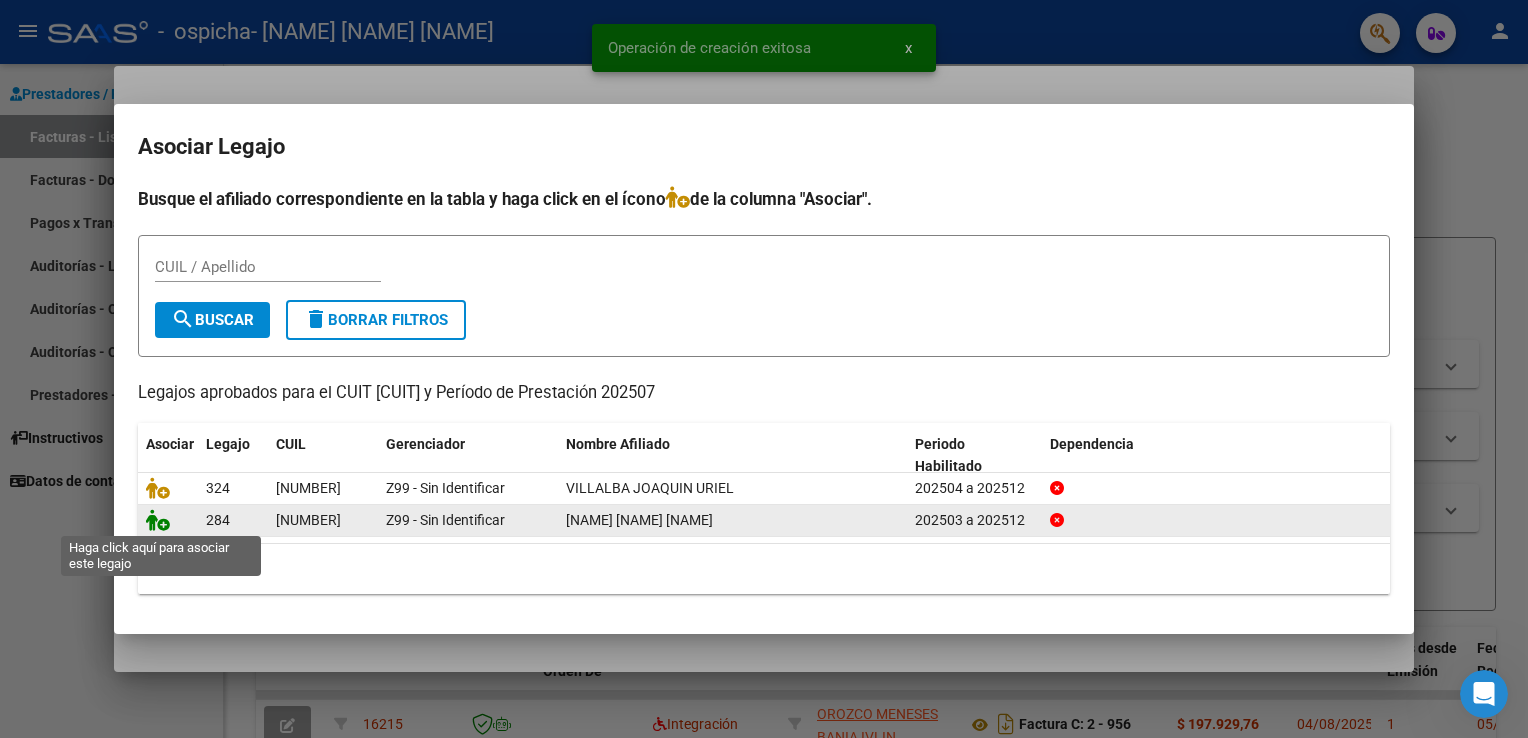 click 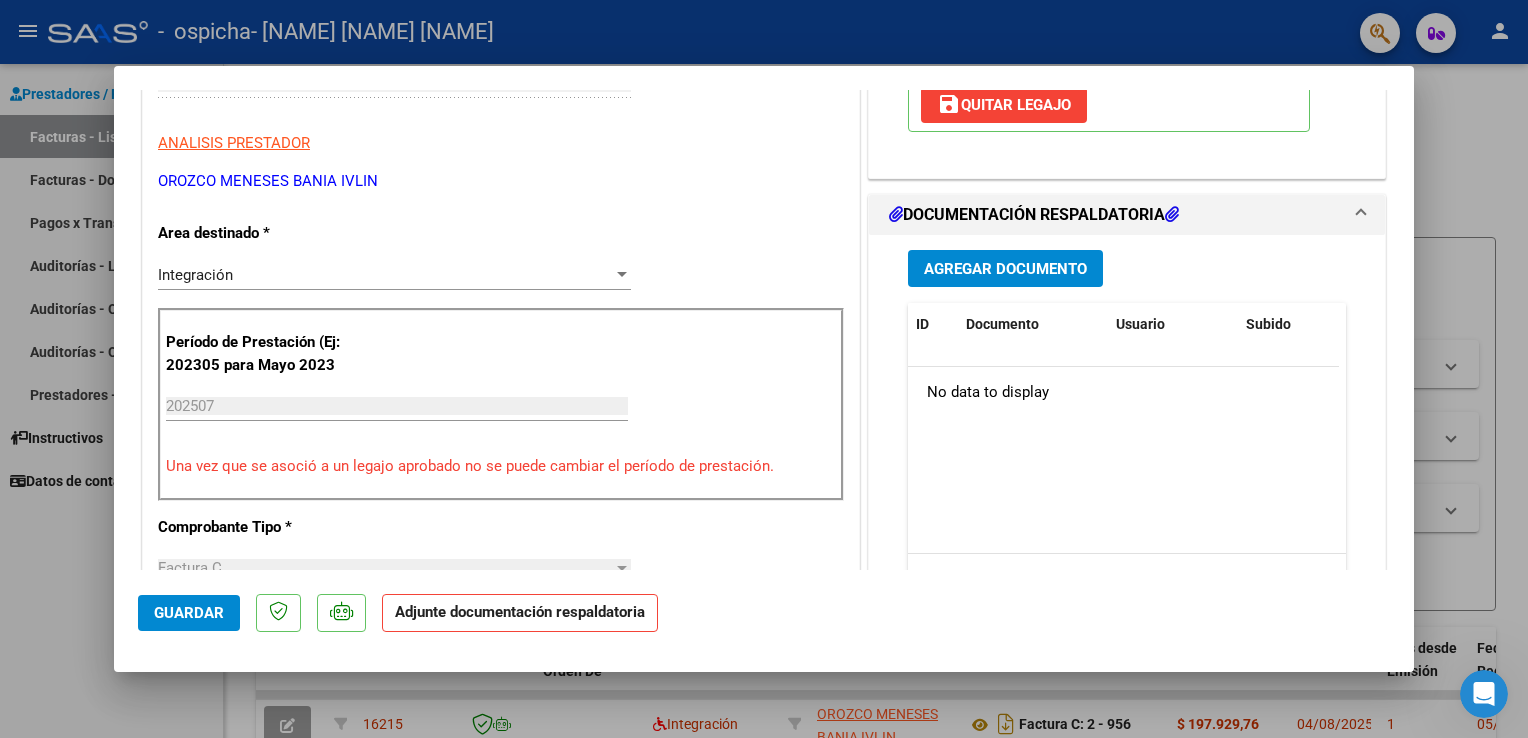 scroll, scrollTop: 470, scrollLeft: 0, axis: vertical 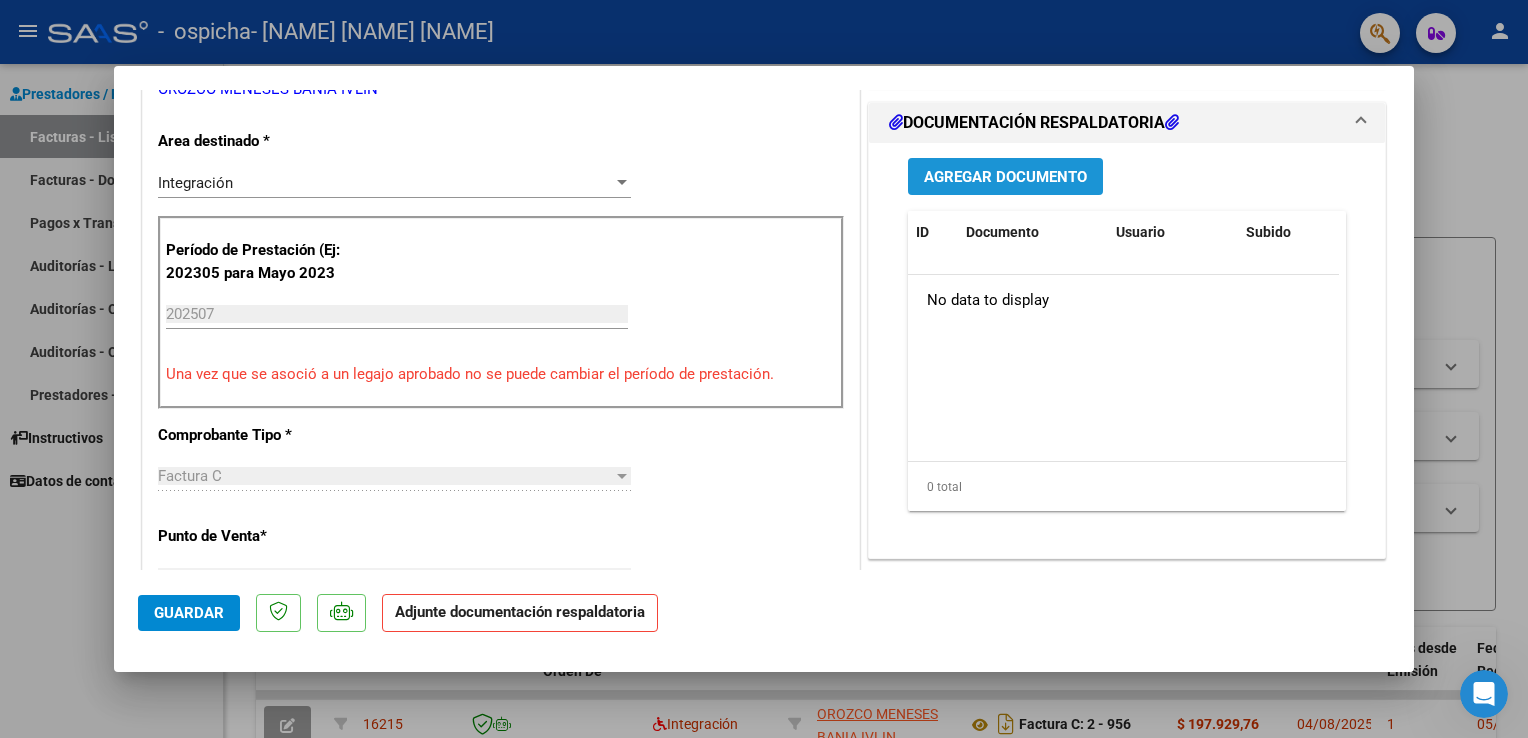 click on "Agregar Documento" at bounding box center (1005, 176) 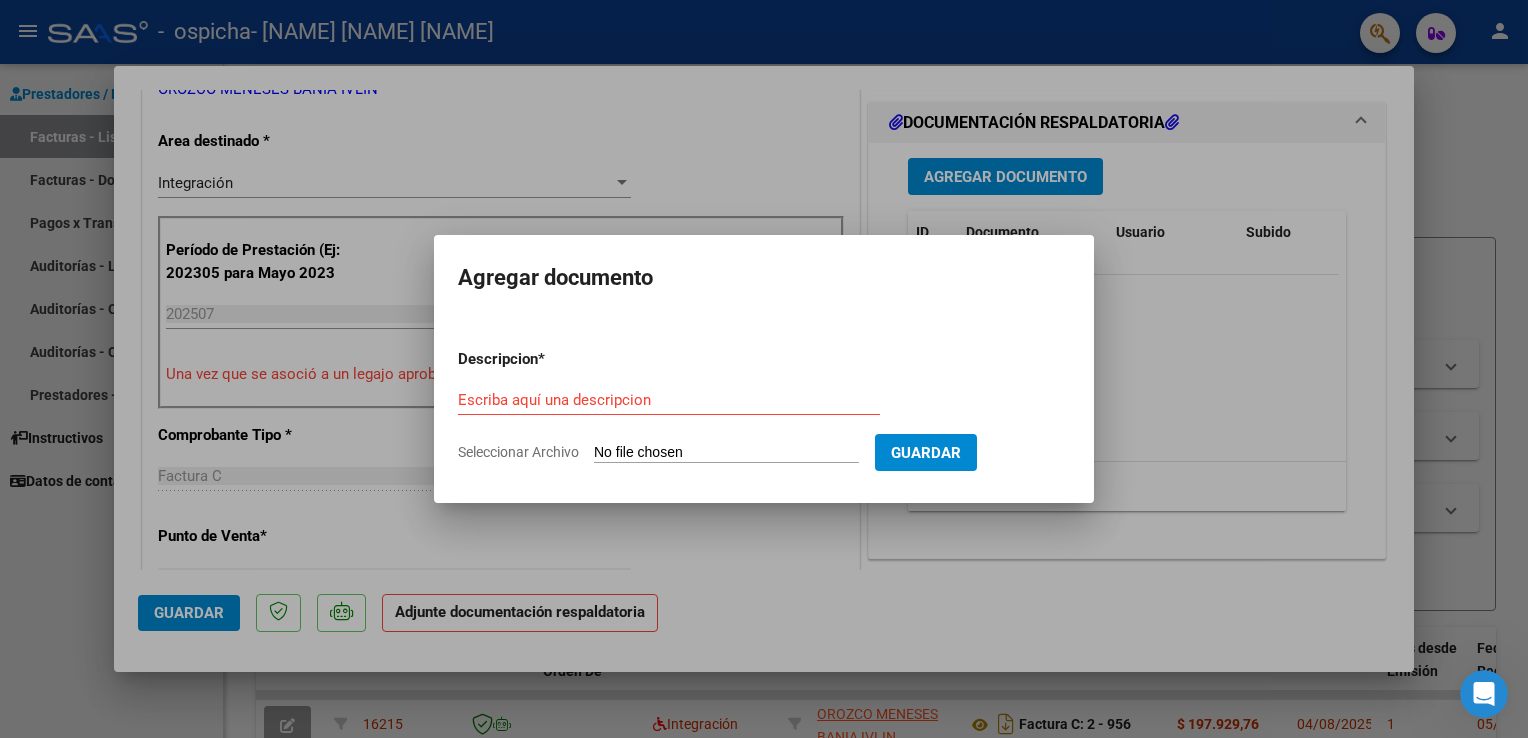click on "Seleccionar Archivo" at bounding box center (726, 453) 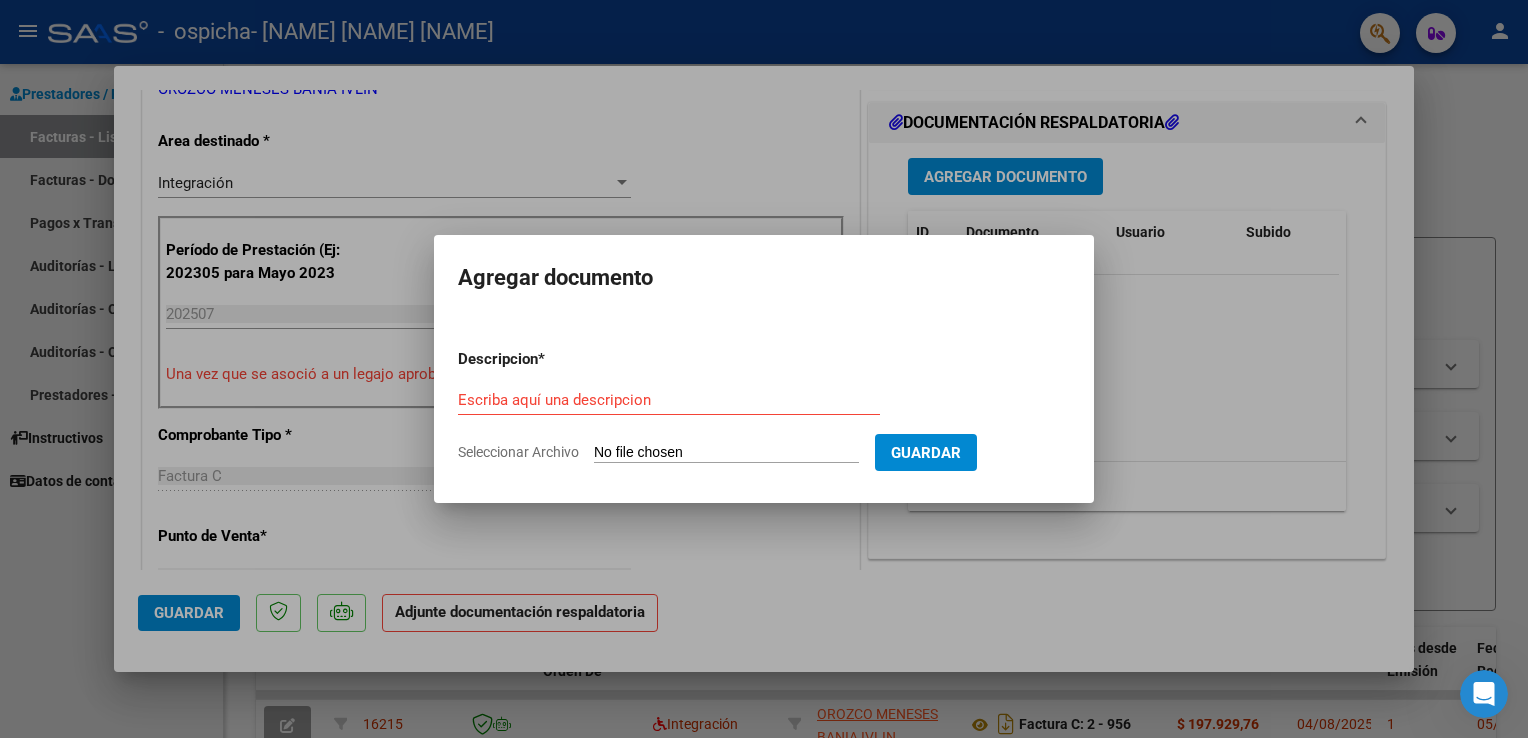 type on "C:\fakepath\asist JULIO 2025 [NAME].pdf" 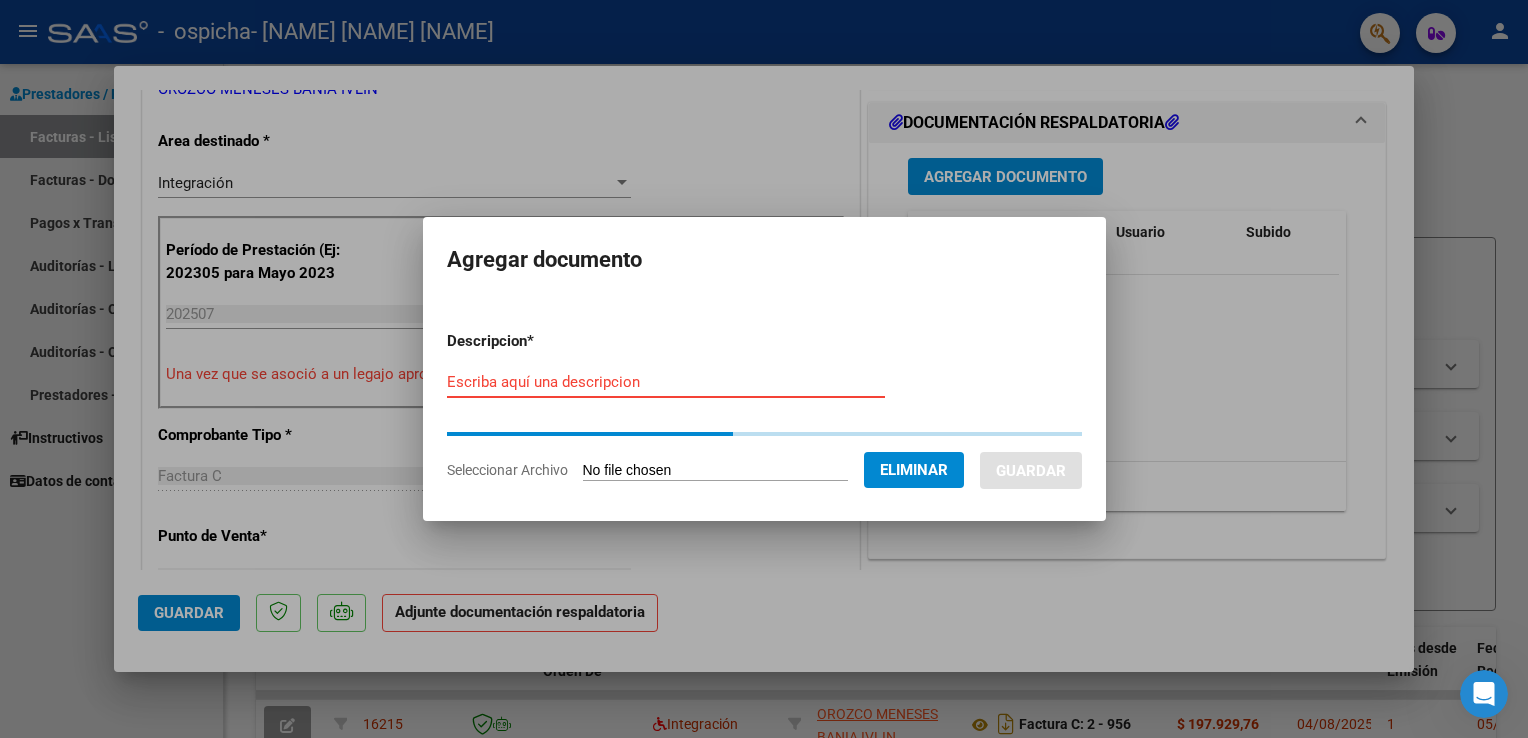 click on "Escriba aquí una descripcion" at bounding box center (666, 382) 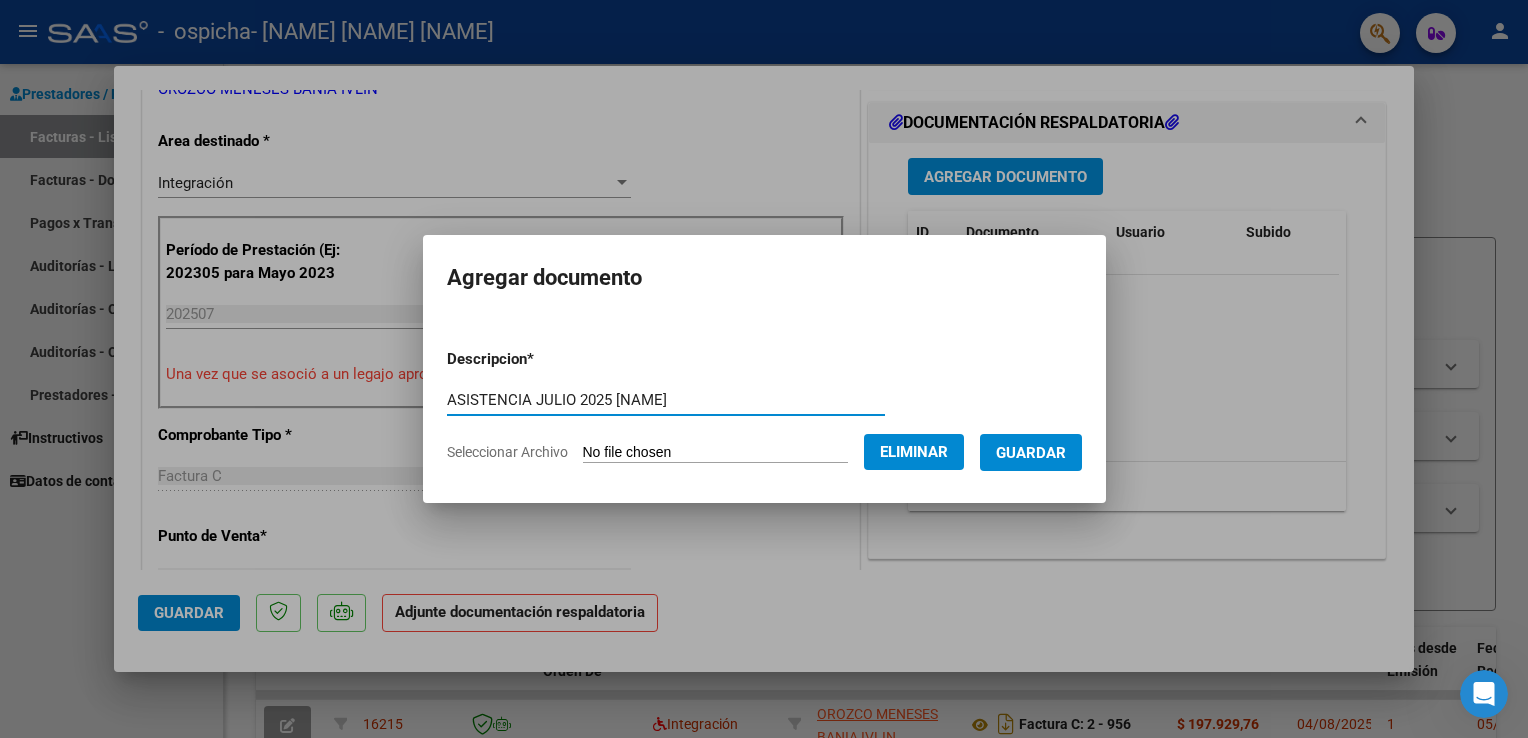 type on "ASISTENCIA JULIO 2025 [NAME]" 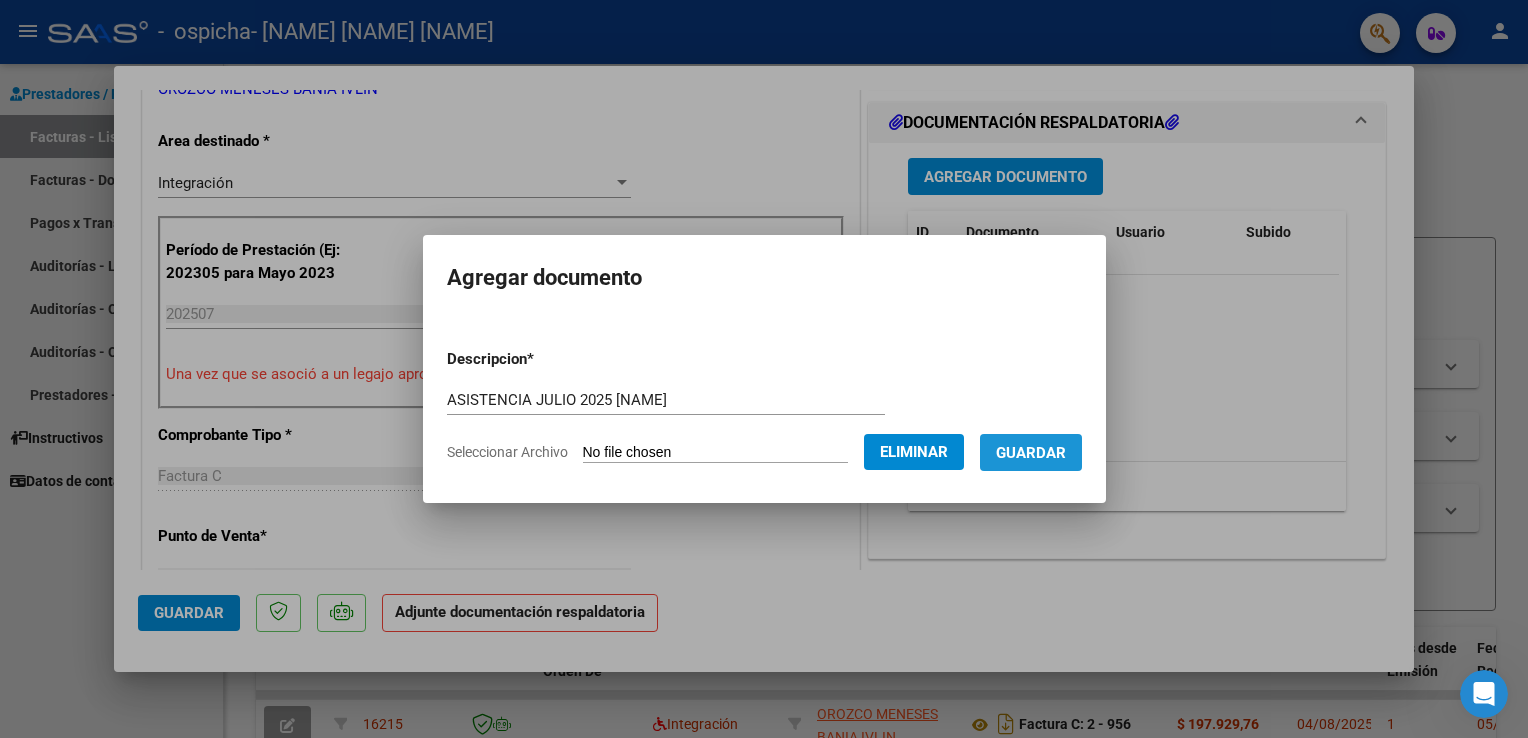 click on "Guardar" at bounding box center (1031, 452) 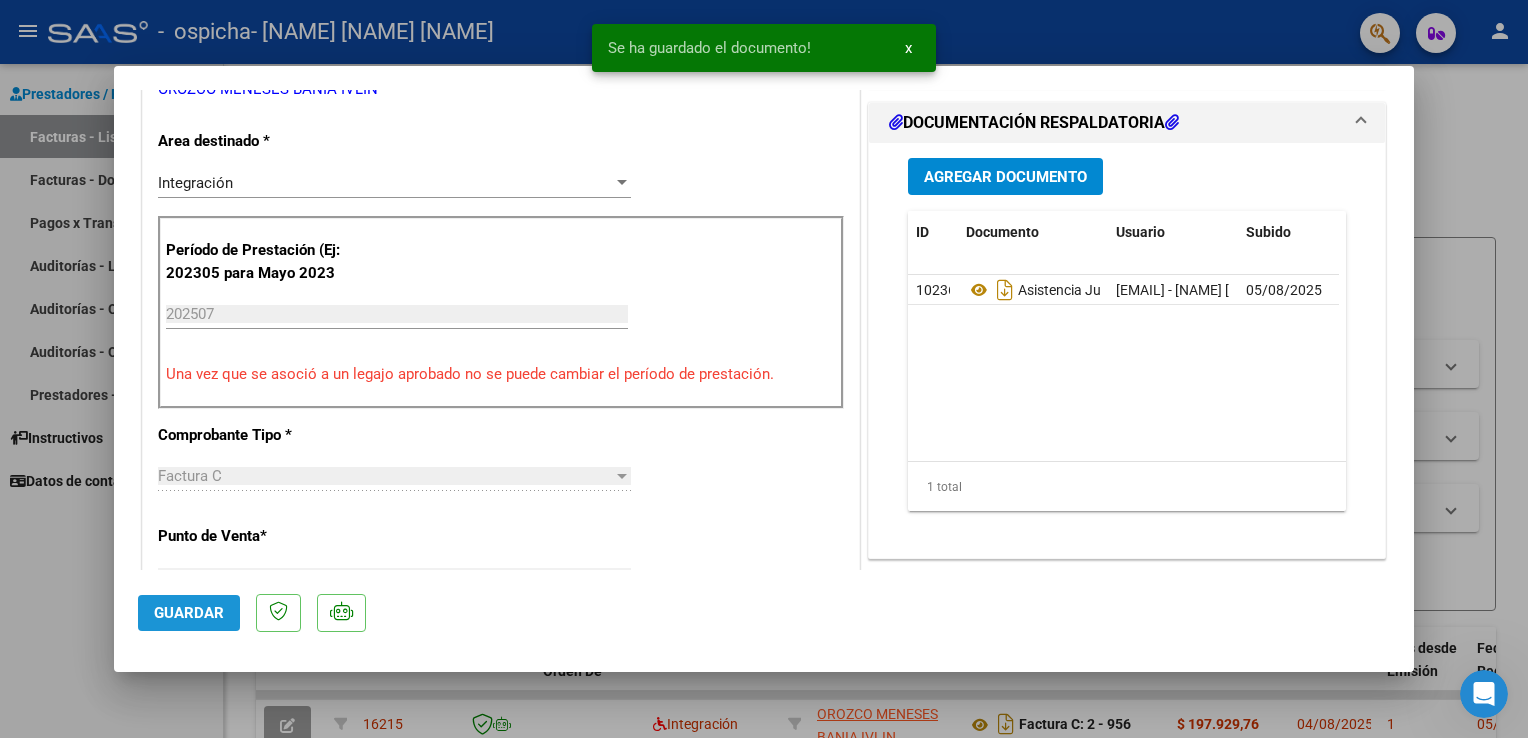 click on "Guardar" 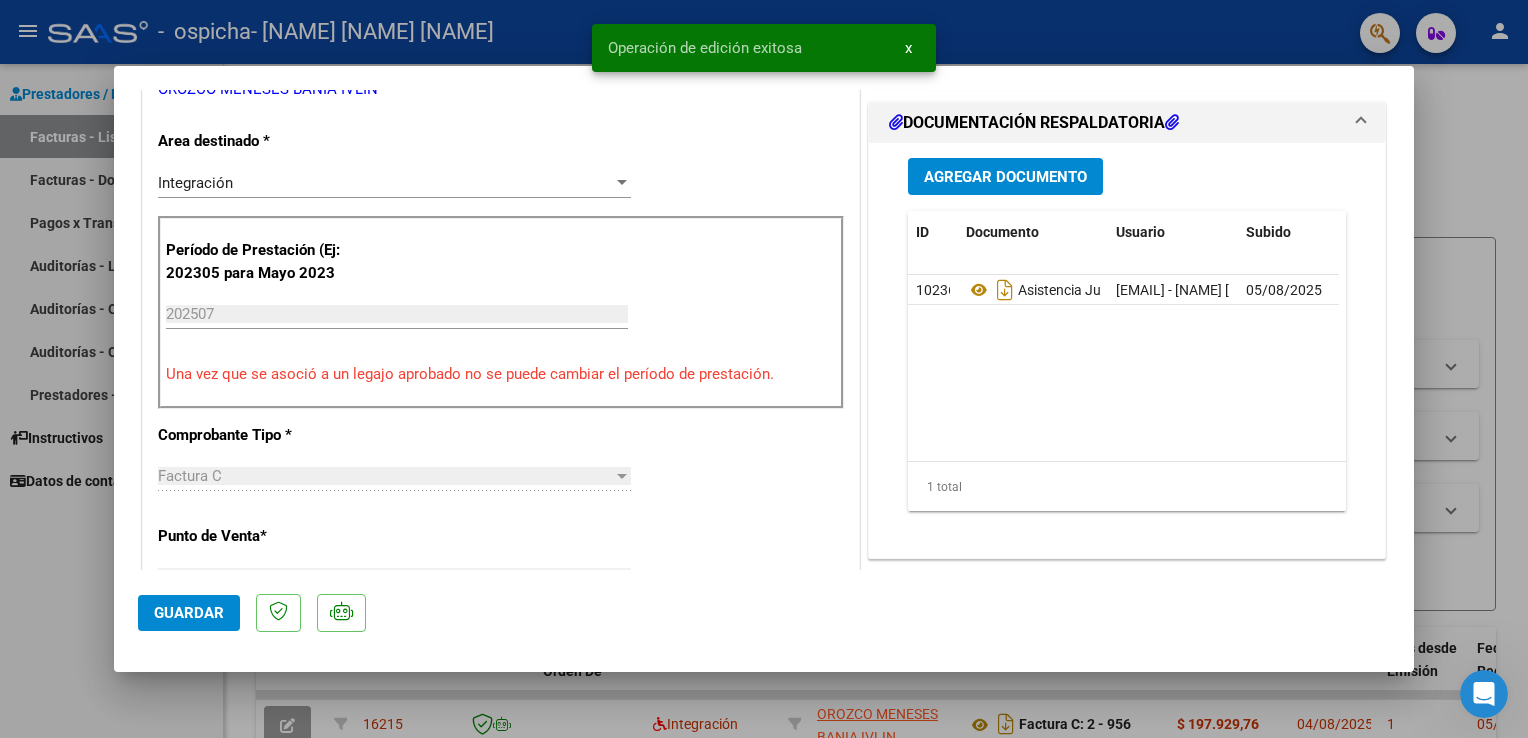 click at bounding box center [764, 369] 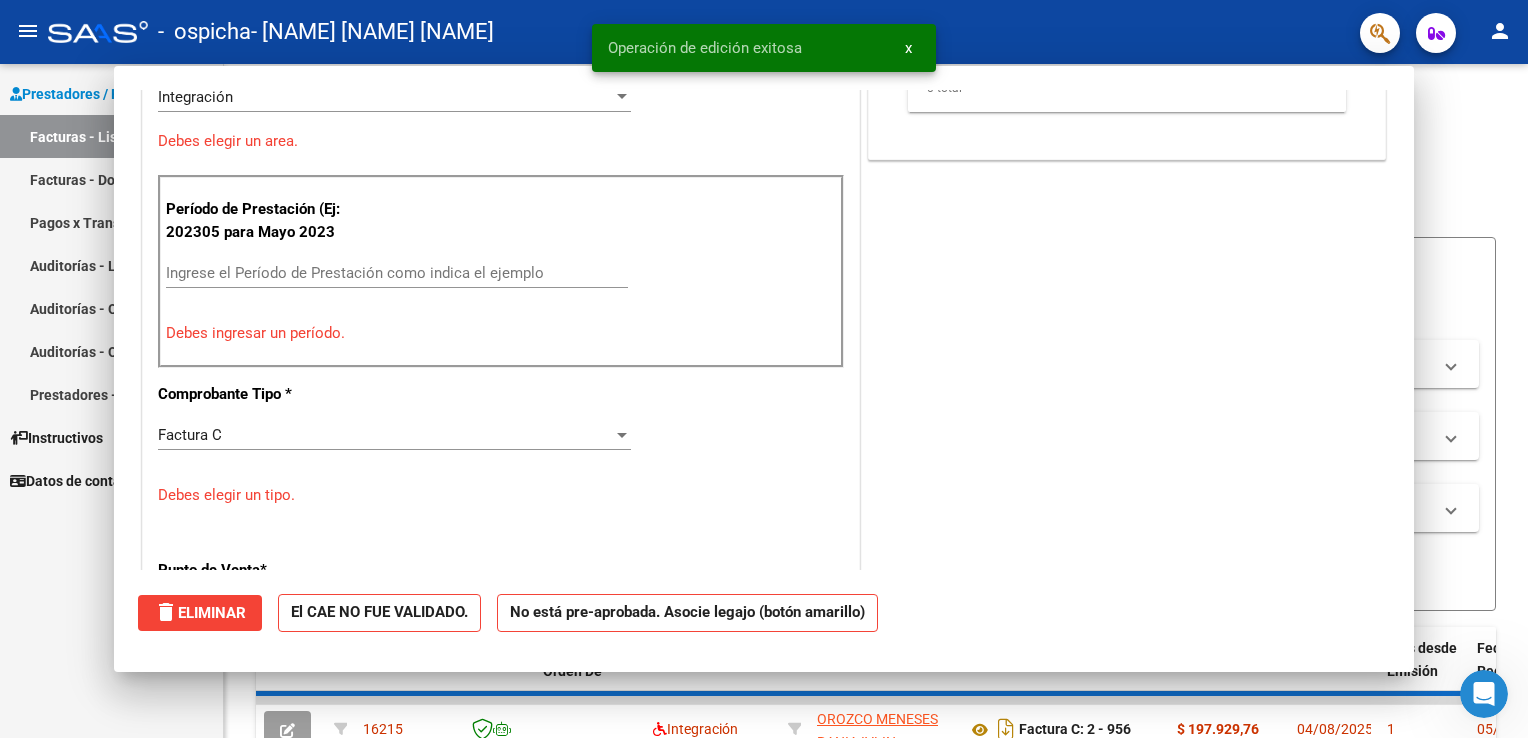 scroll, scrollTop: 384, scrollLeft: 0, axis: vertical 